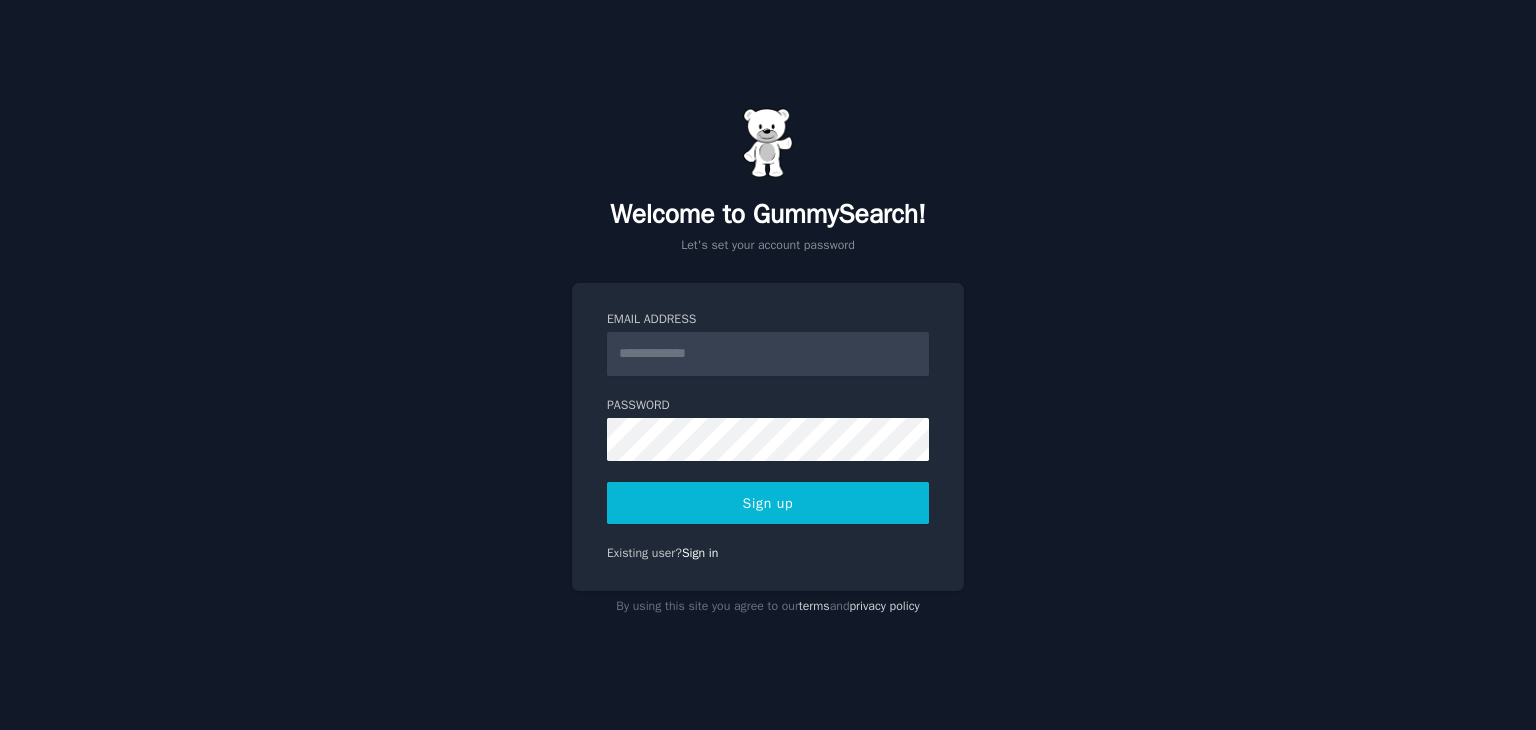 scroll, scrollTop: 0, scrollLeft: 0, axis: both 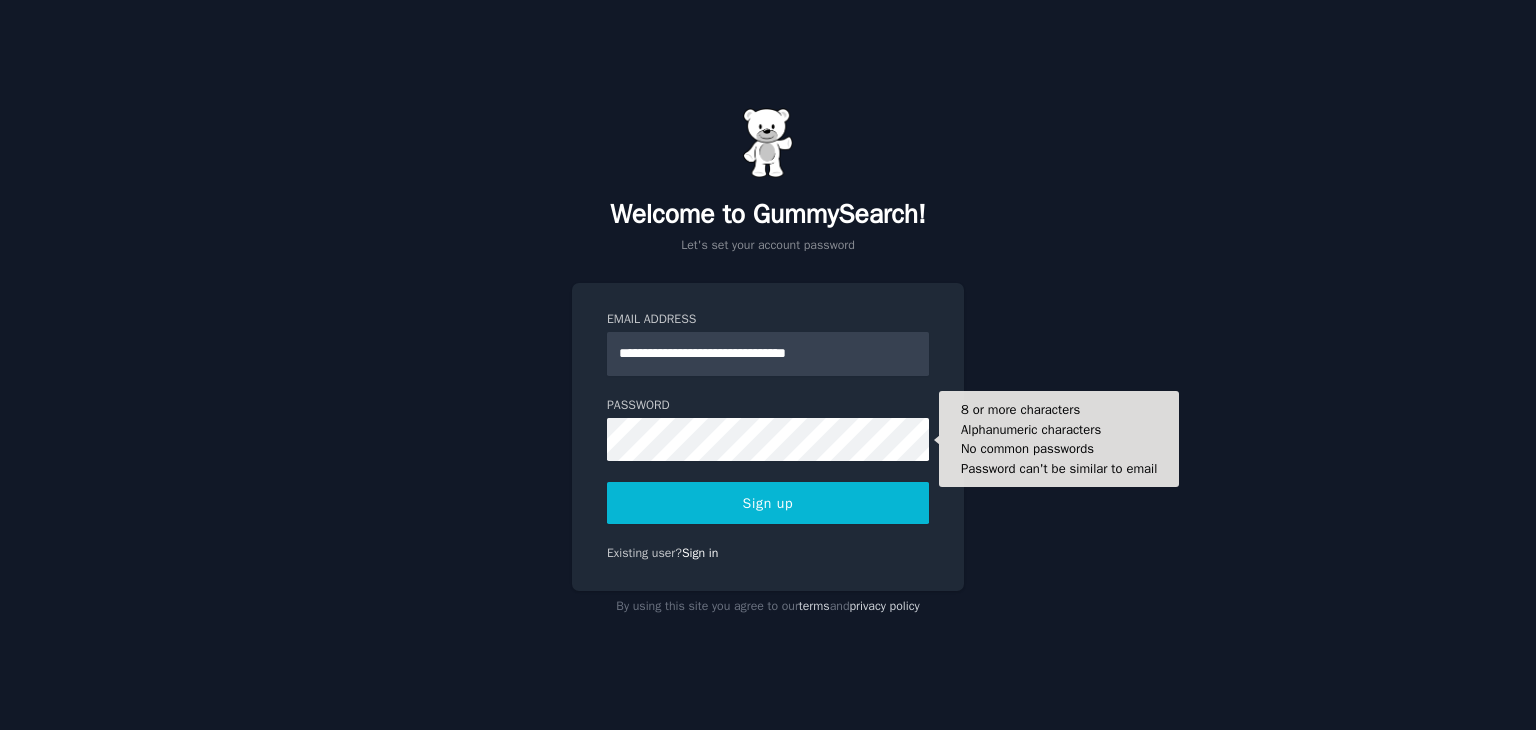 type on "**********" 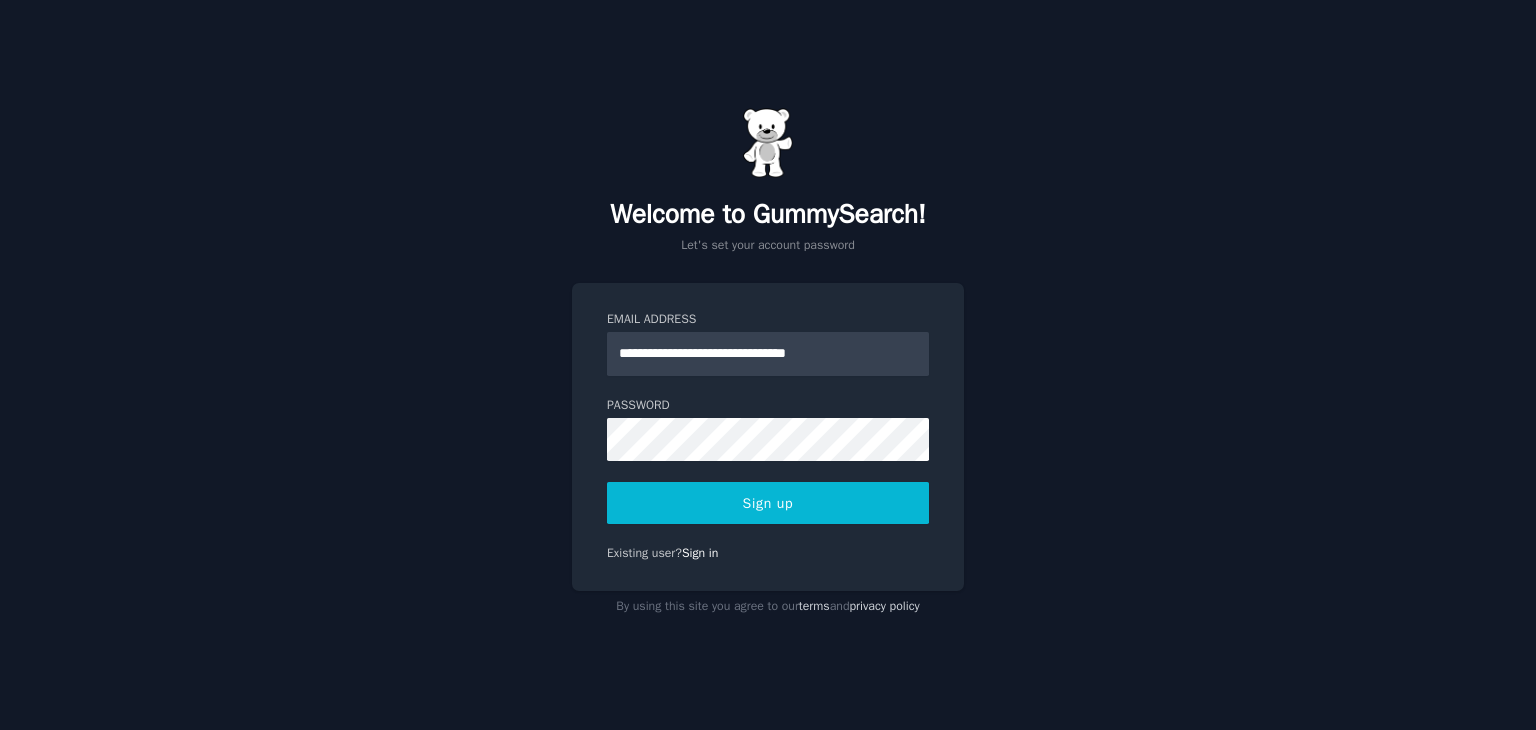 click on "Existing user?" at bounding box center (644, 553) 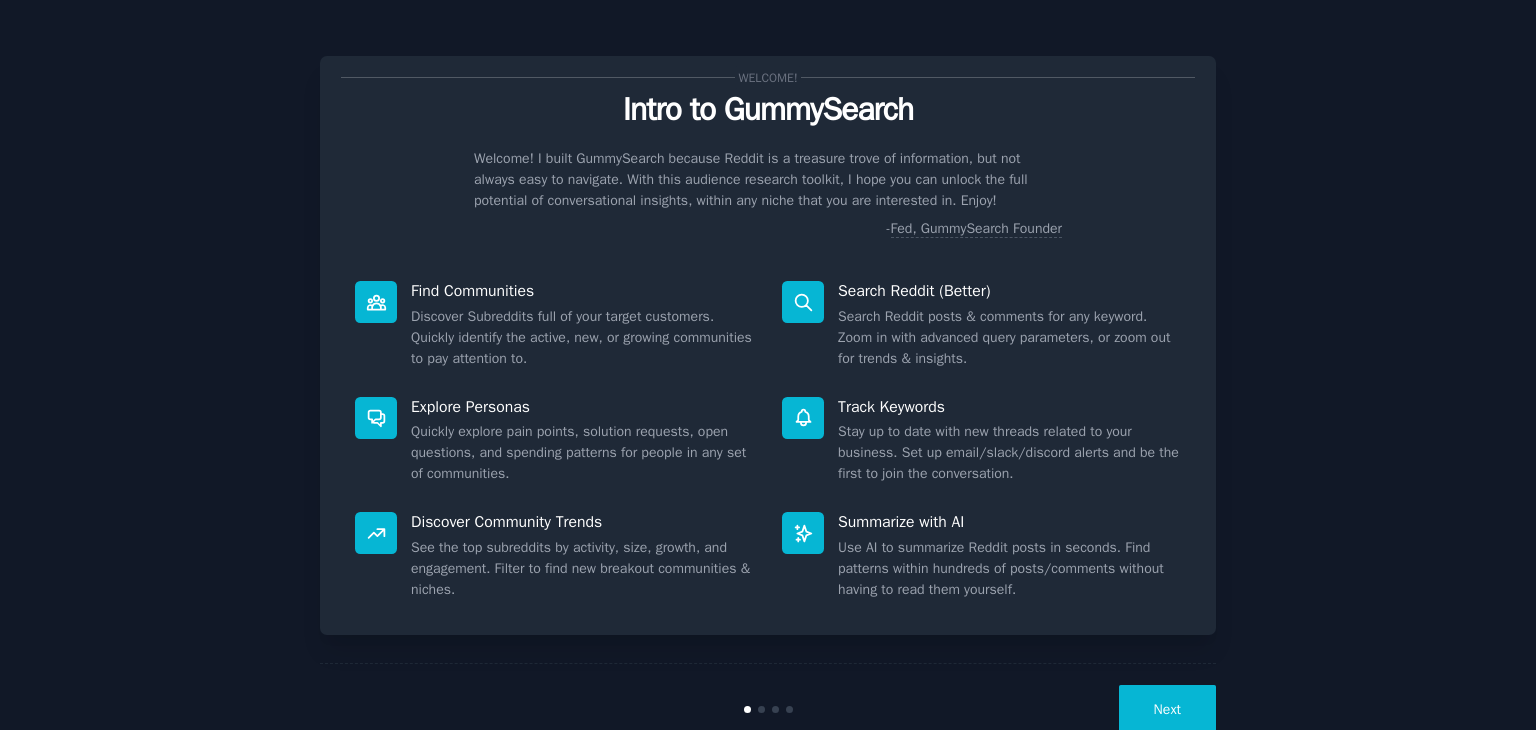 scroll, scrollTop: 0, scrollLeft: 0, axis: both 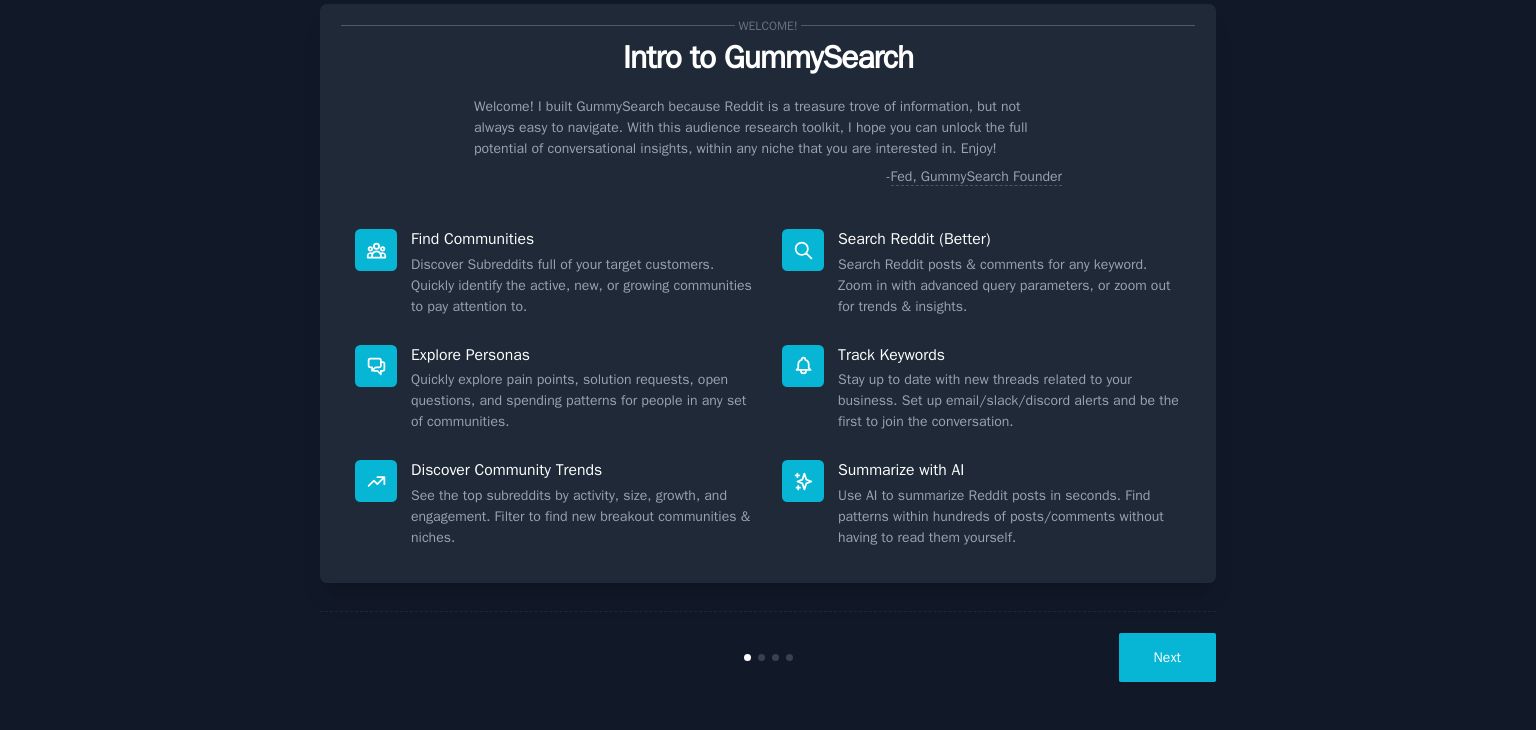 click on "Next" at bounding box center [1167, 657] 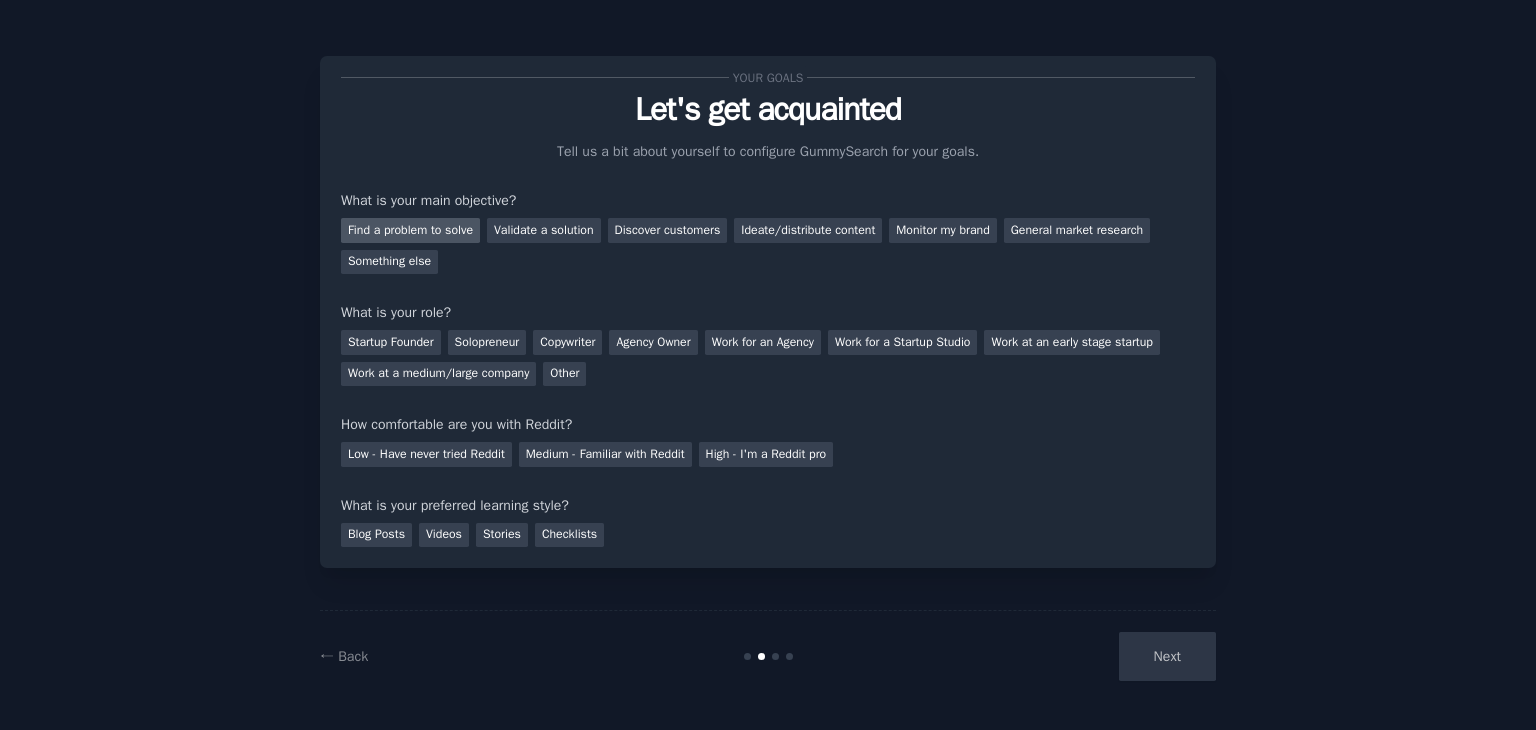 click on "Find a problem to solve" at bounding box center [410, 230] 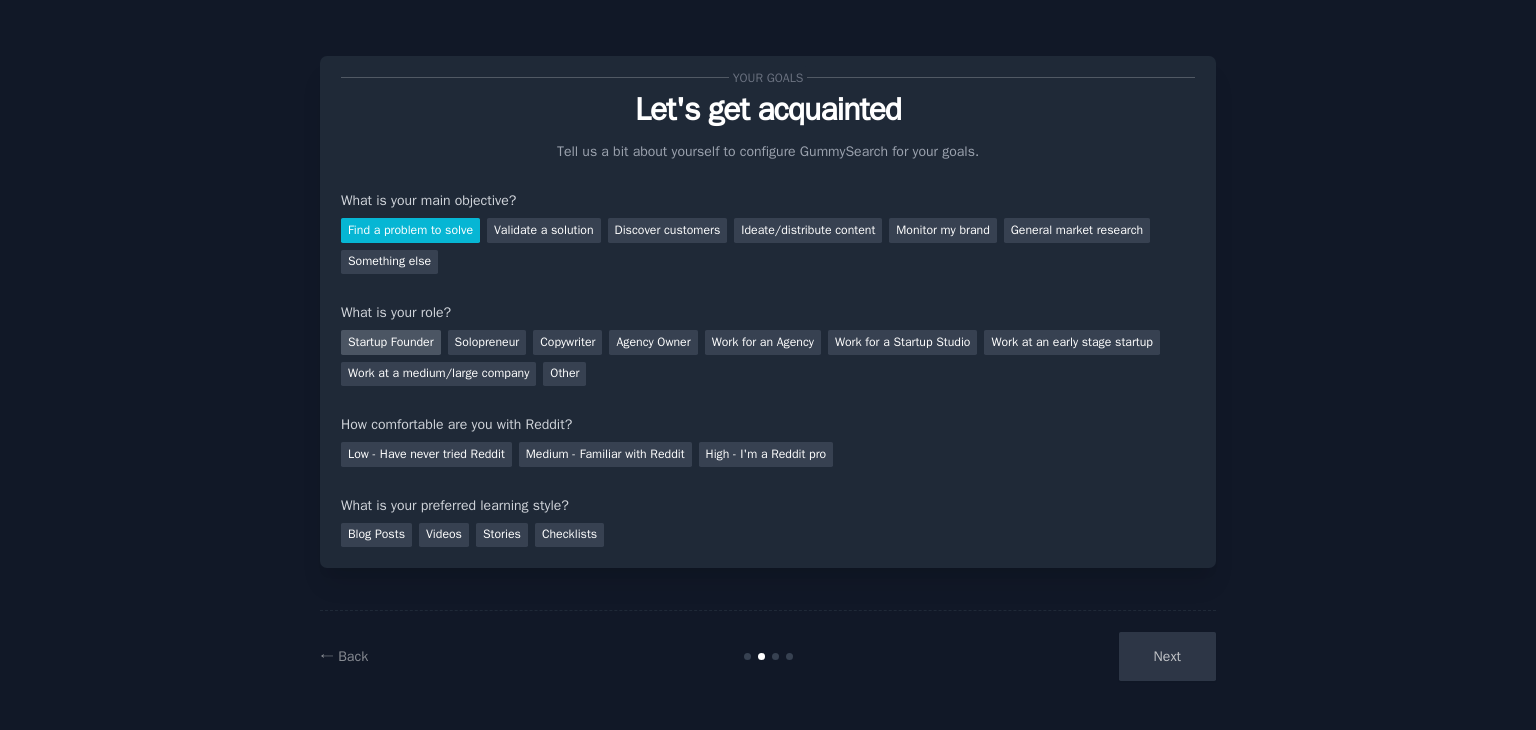click on "Startup Founder" at bounding box center [391, 342] 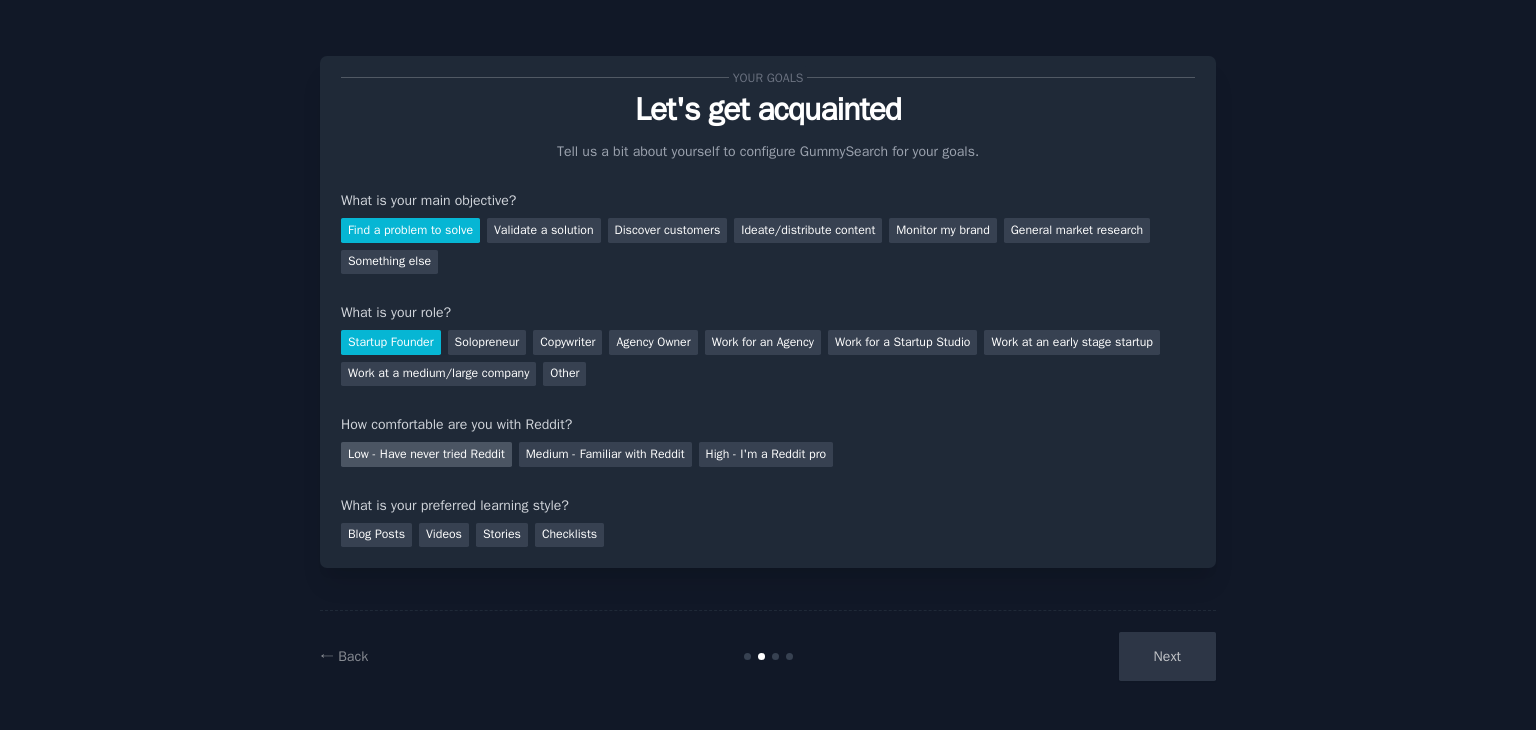 click on "Low - Have never tried Reddit" at bounding box center [426, 454] 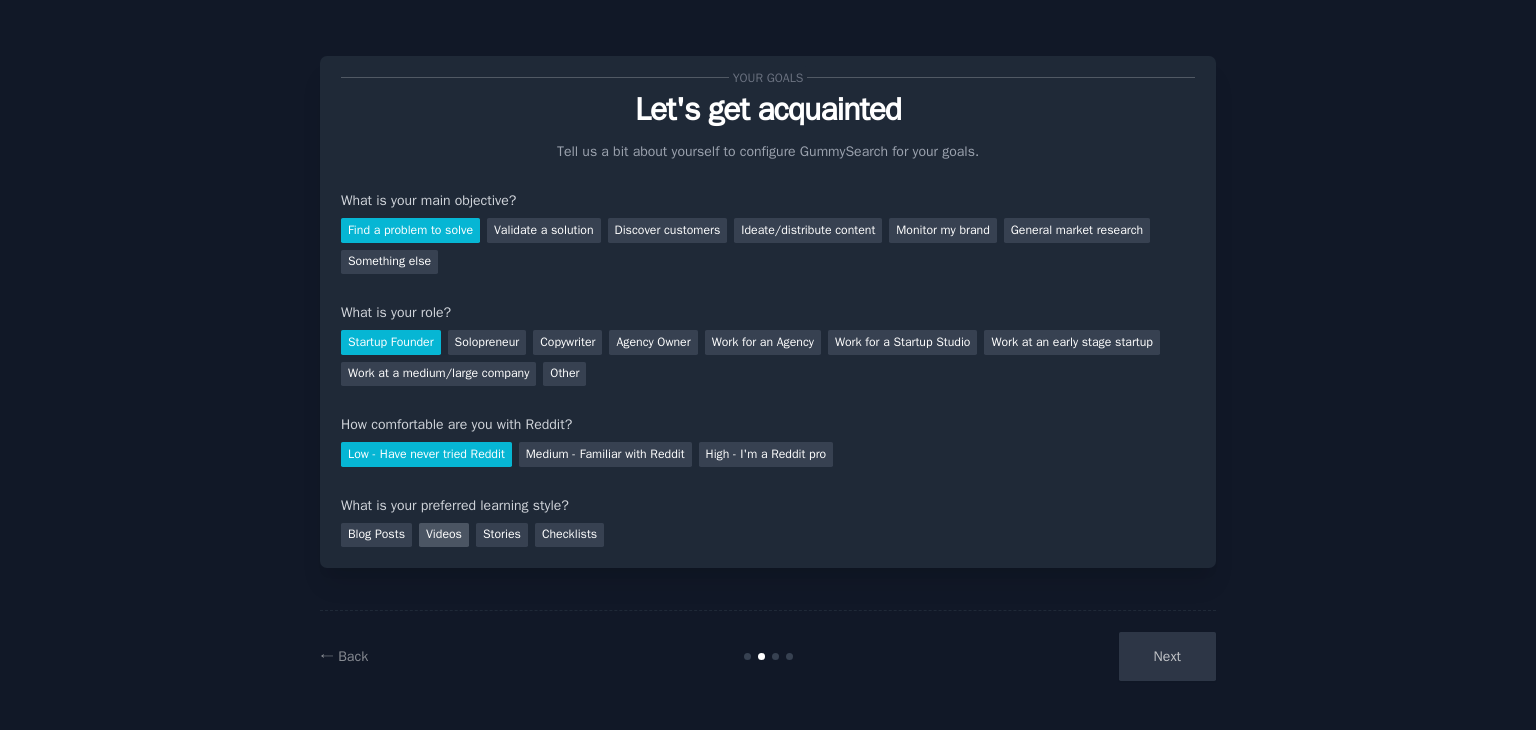 click on "Videos" at bounding box center (444, 535) 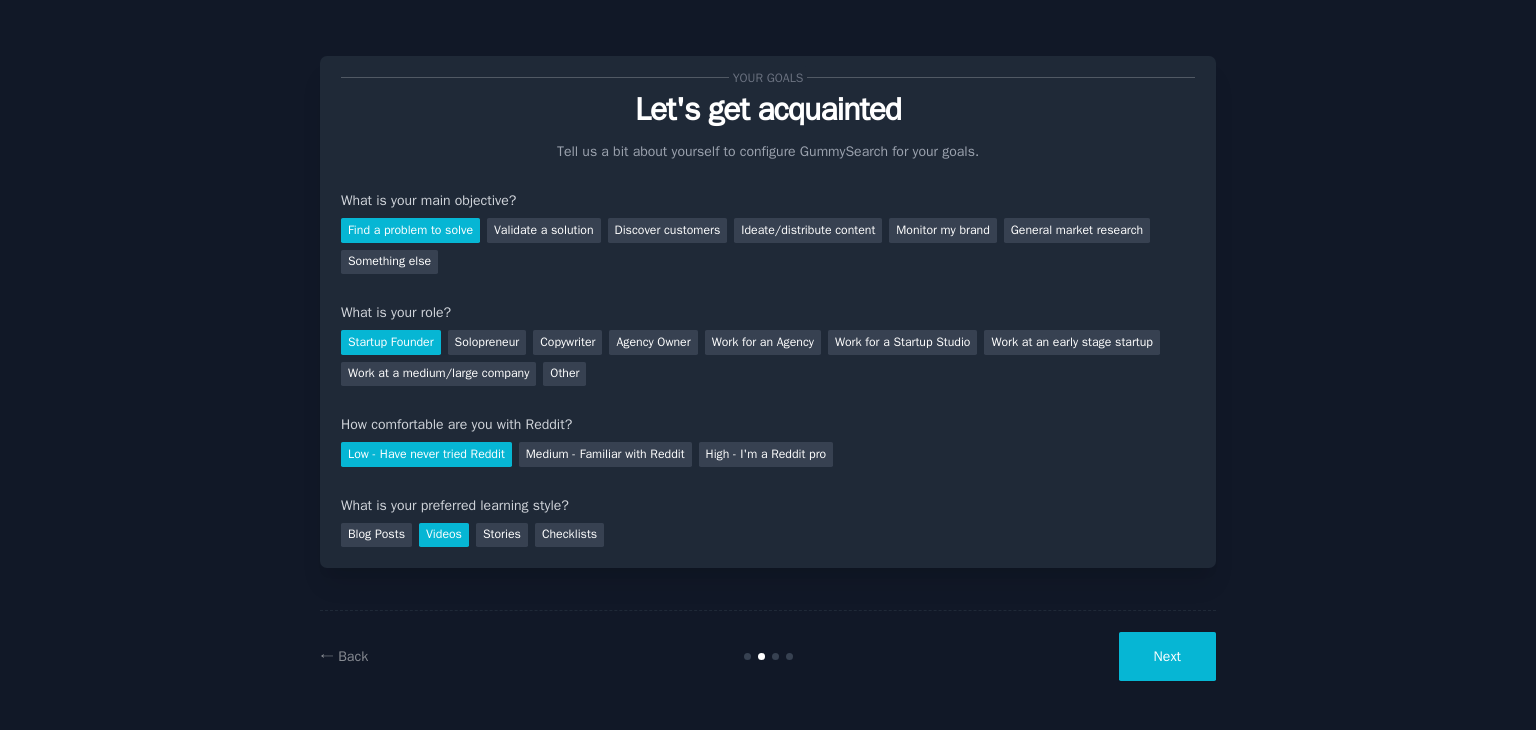 click on "Next" at bounding box center (1167, 656) 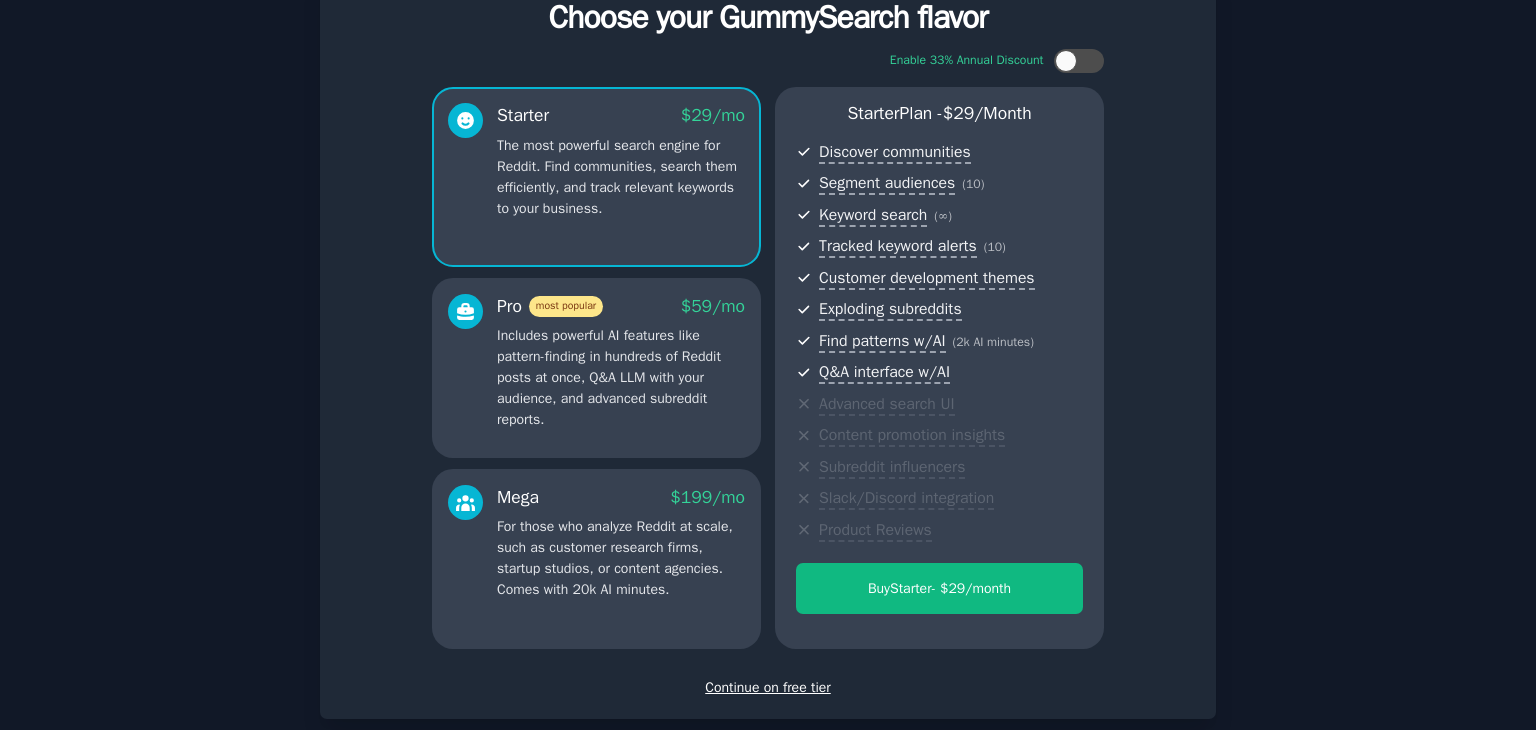 scroll, scrollTop: 200, scrollLeft: 0, axis: vertical 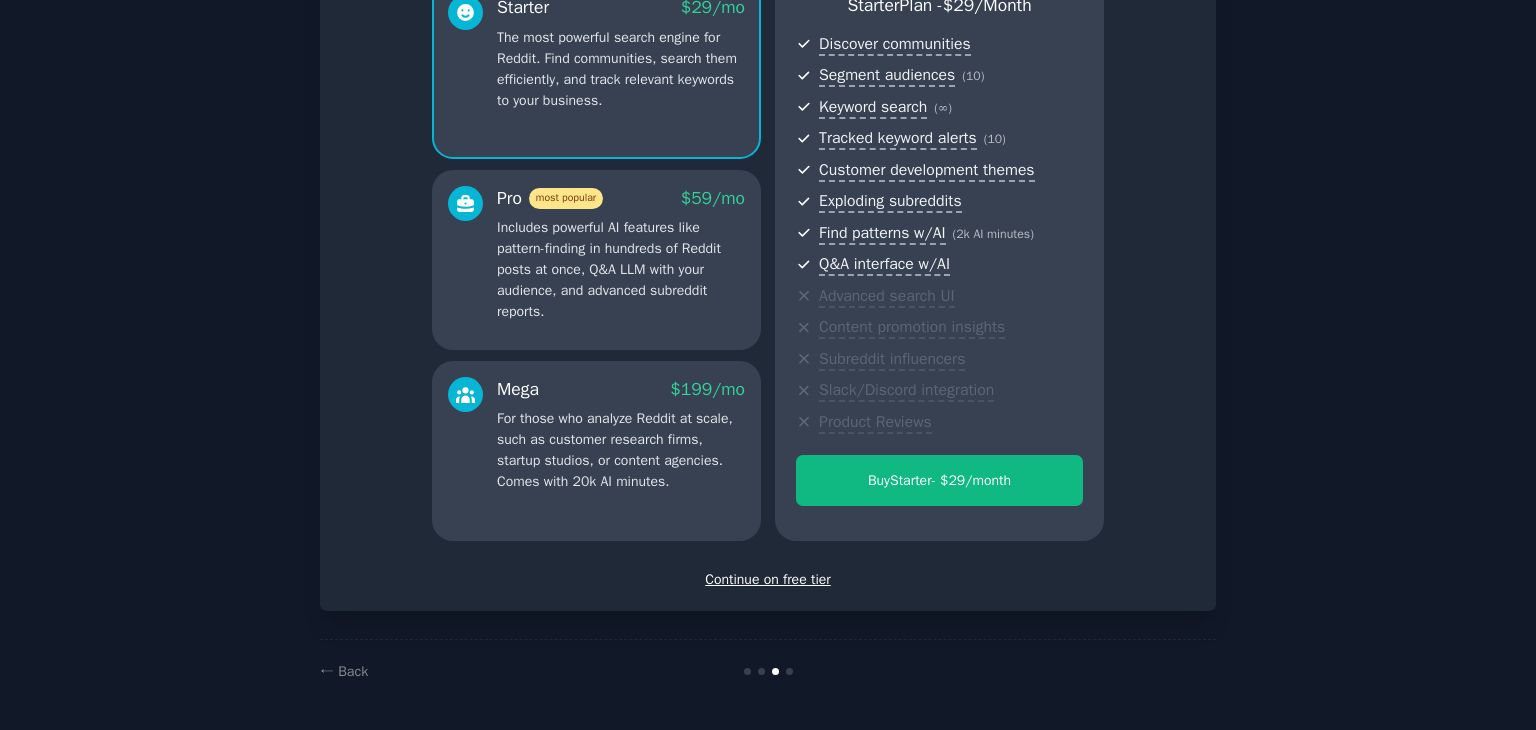 click on "Continue on free tier" at bounding box center (768, 579) 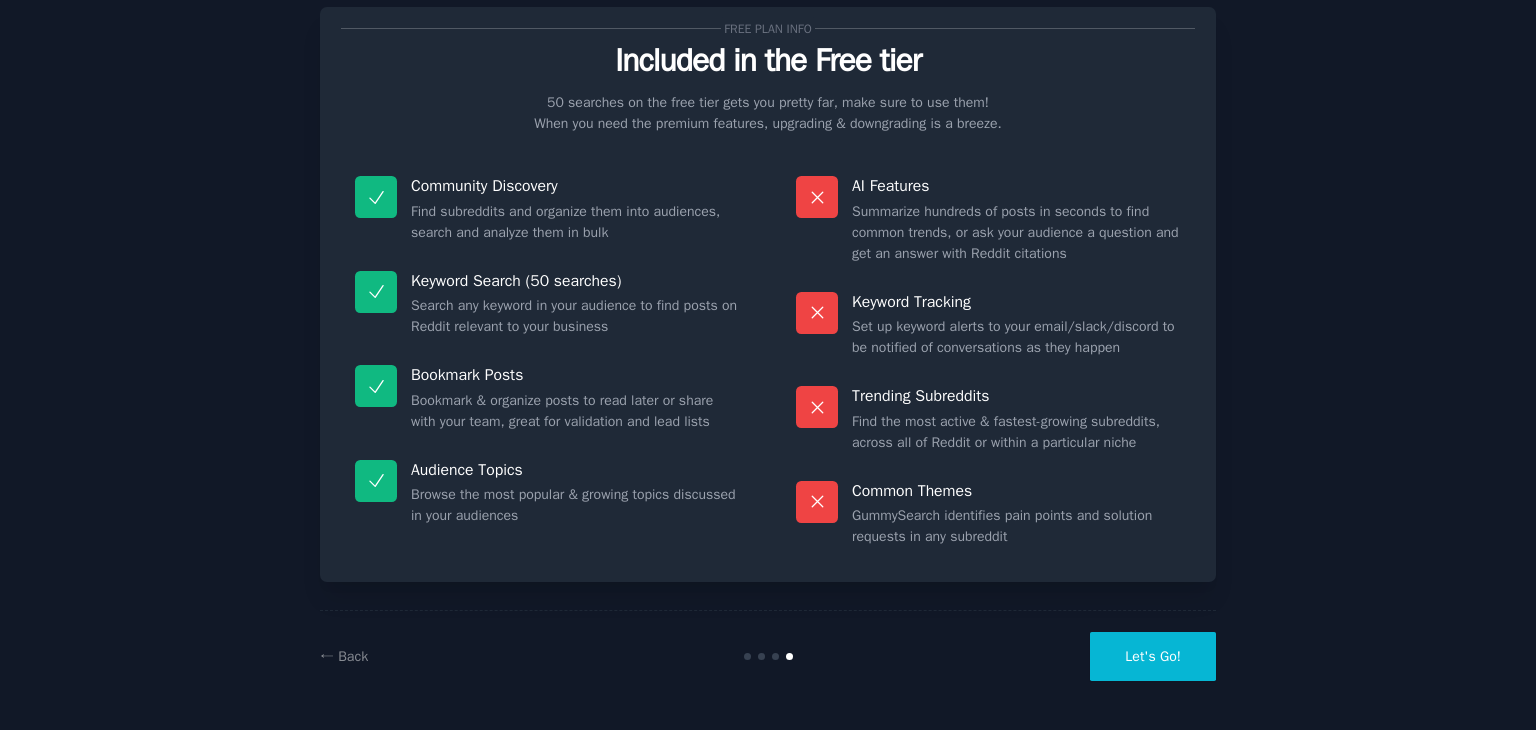 scroll, scrollTop: 48, scrollLeft: 0, axis: vertical 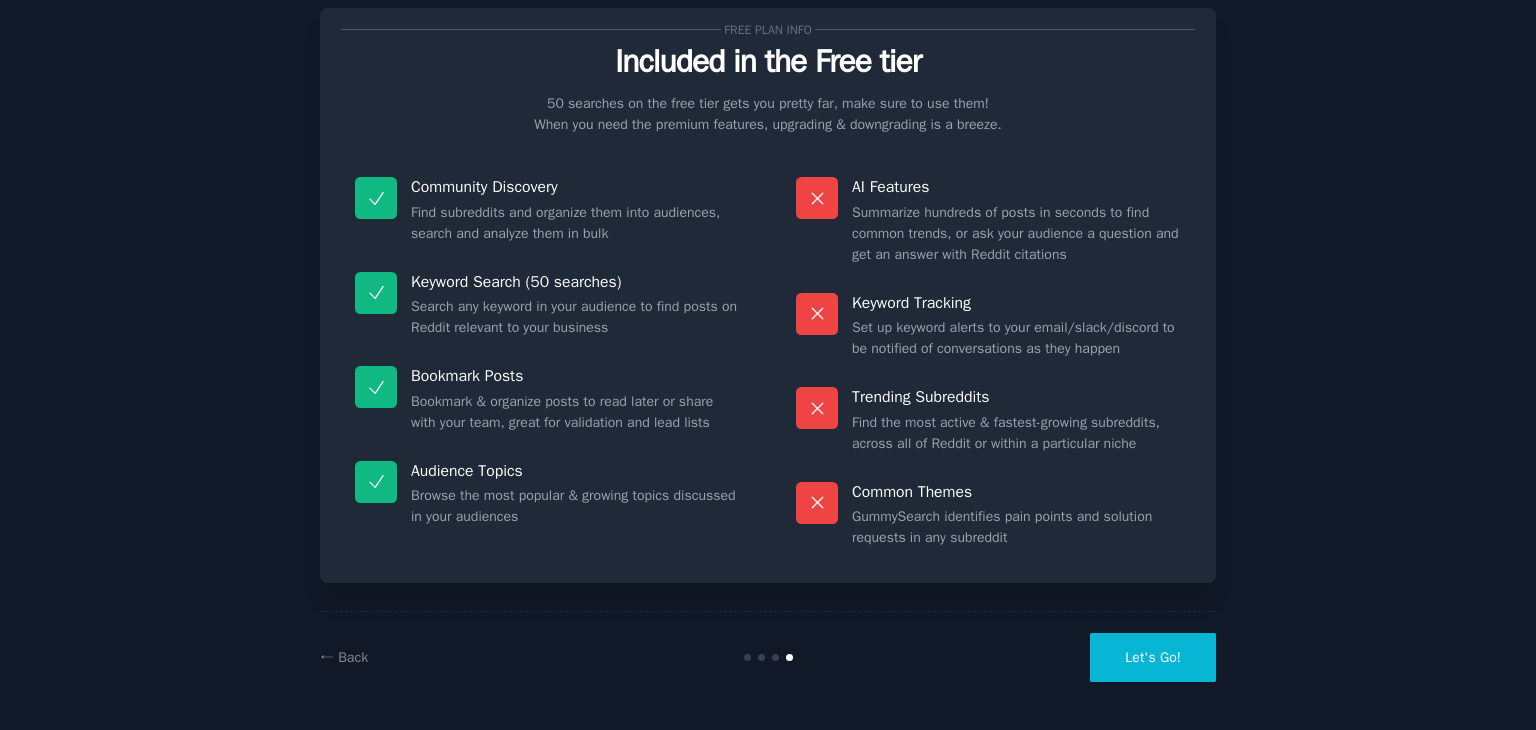 click on "Let's Go!" at bounding box center (1153, 657) 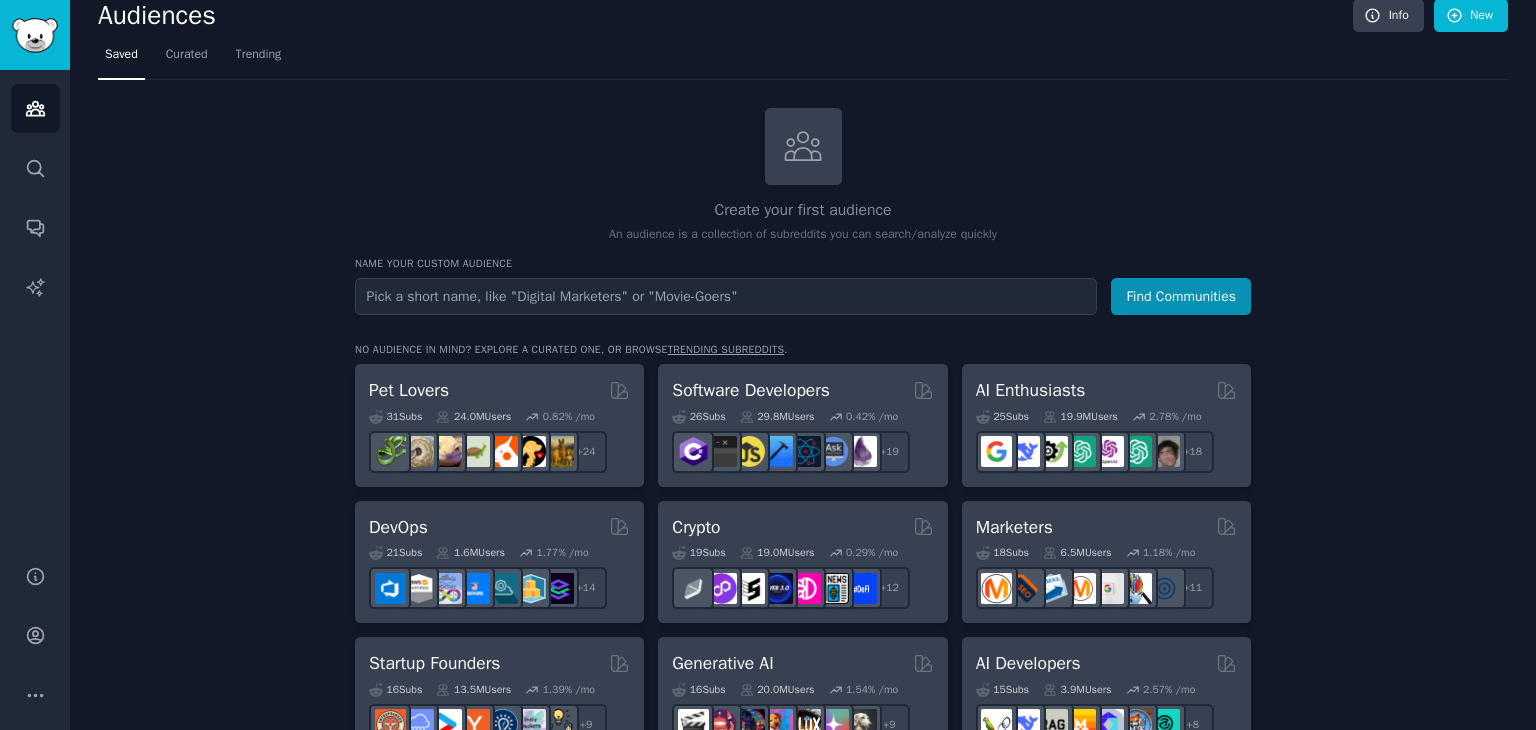 scroll, scrollTop: 18, scrollLeft: 0, axis: vertical 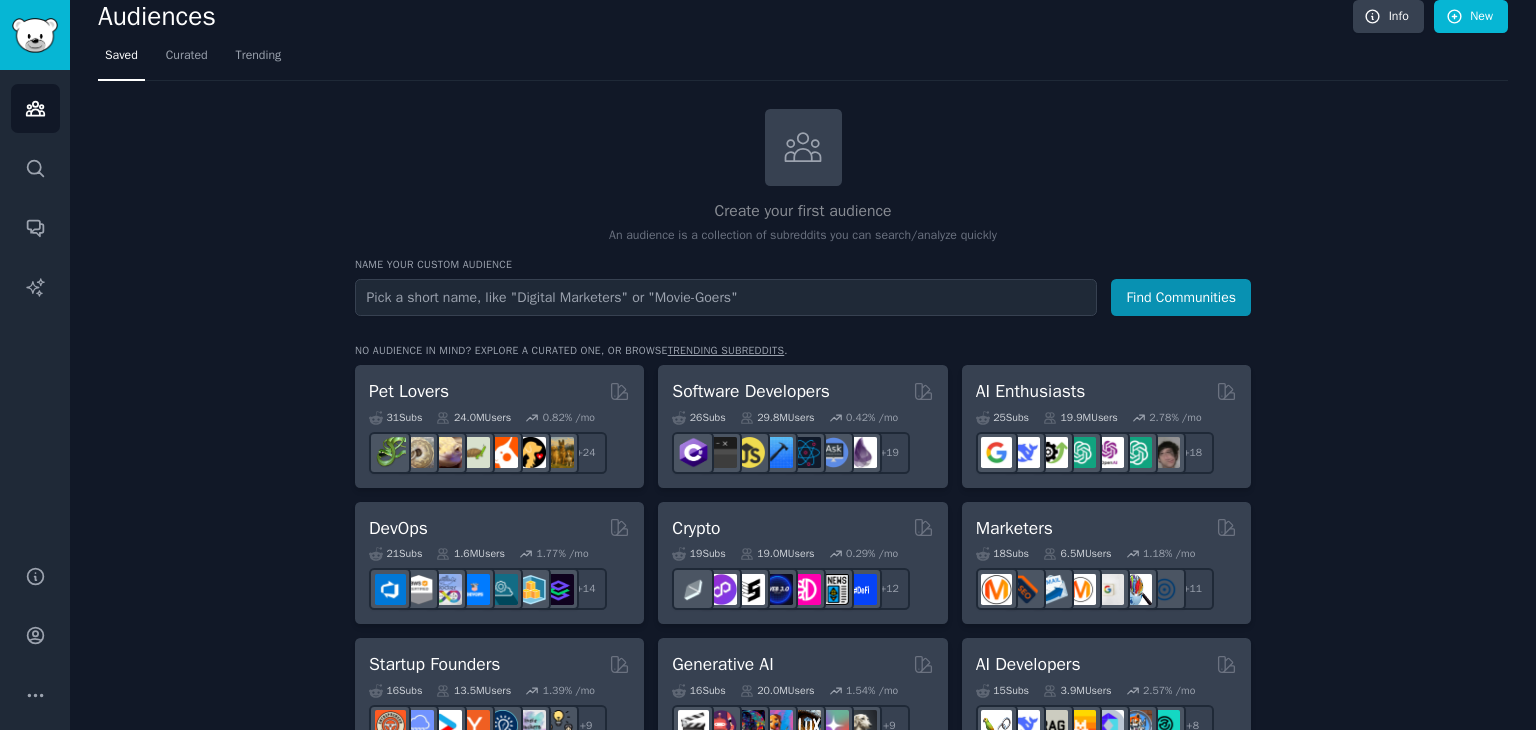 click at bounding box center (726, 297) 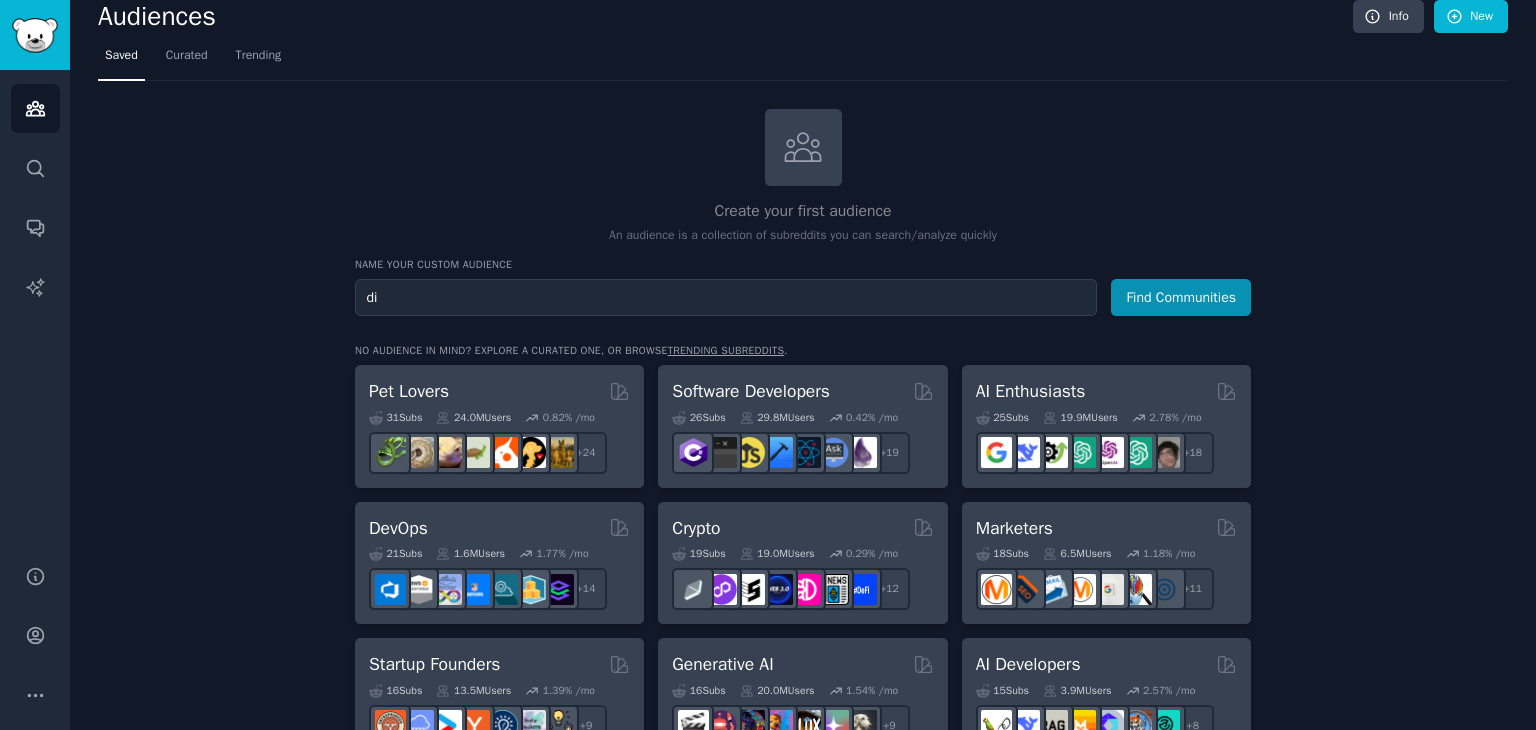 type on "d" 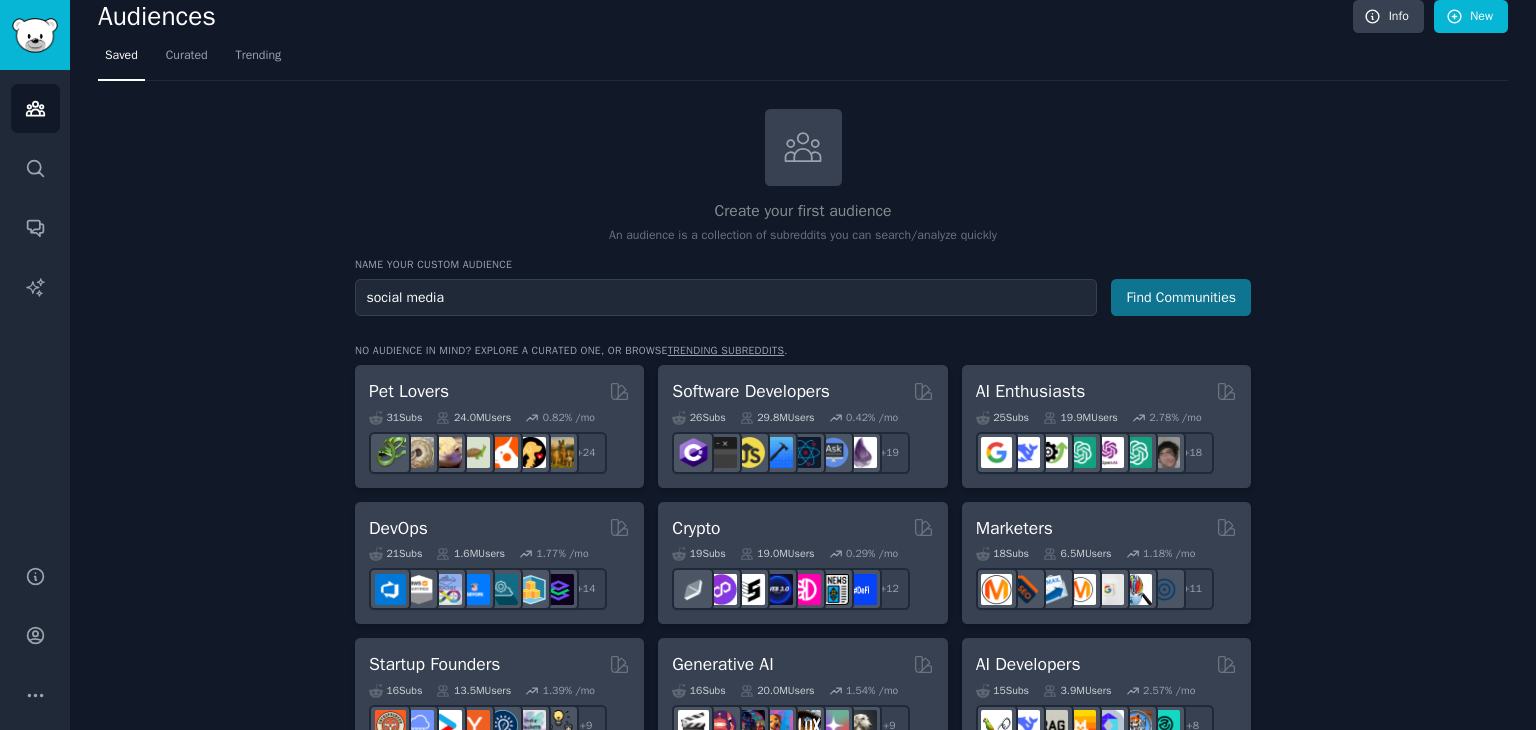 type on "social media" 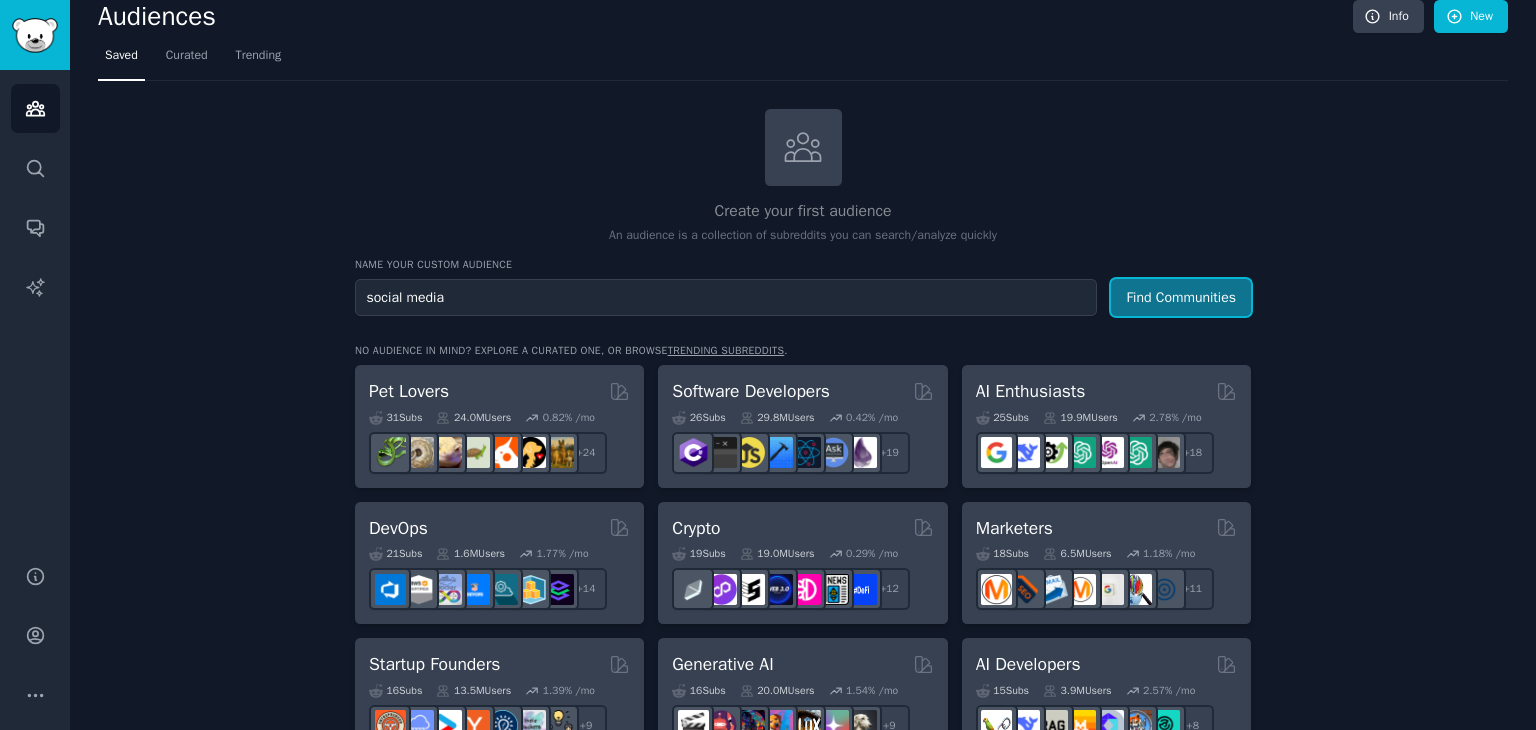 click on "Find Communities" at bounding box center [1181, 297] 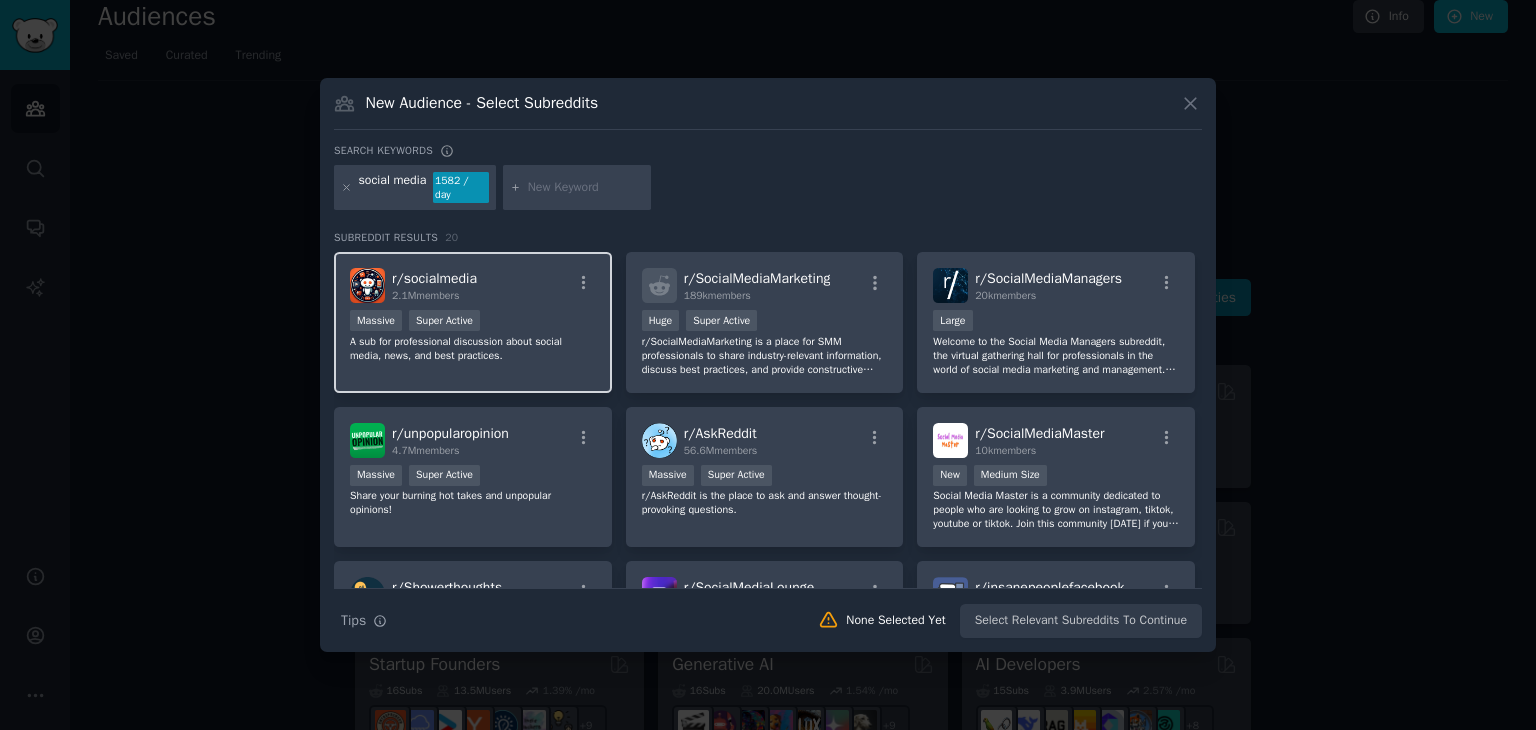 click on "A sub for professional discussion about social media, news, and best practices." at bounding box center (473, 349) 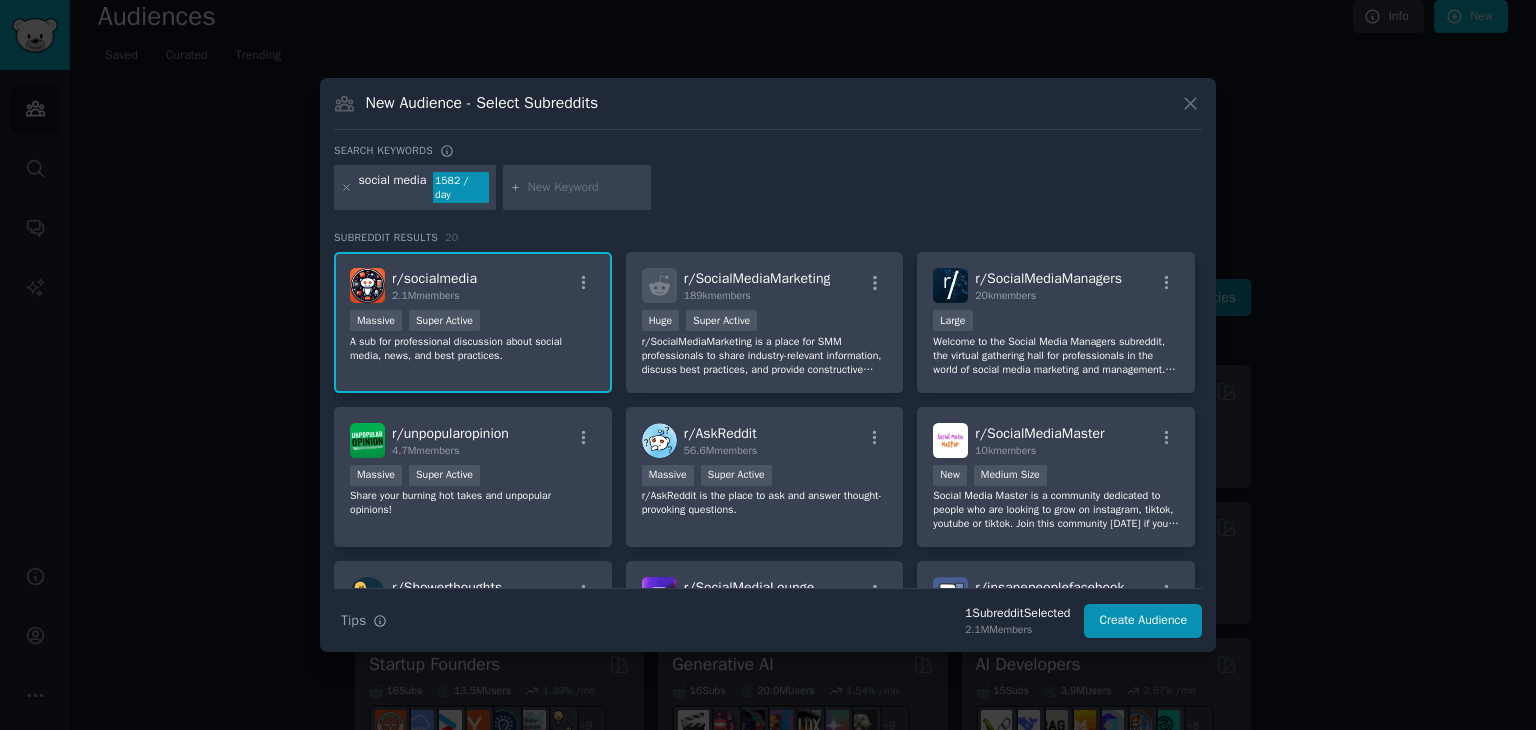 click at bounding box center (586, 188) 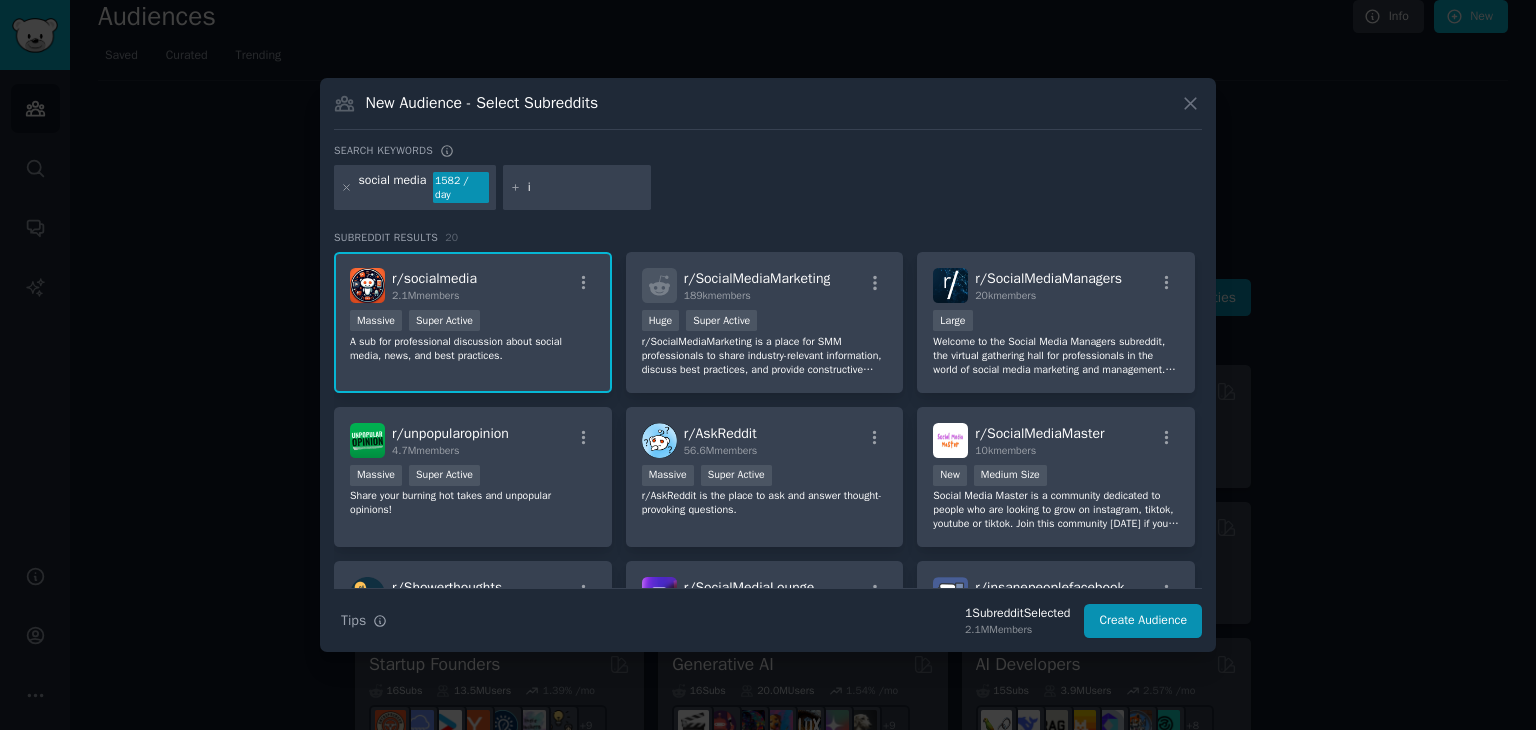 type on "i" 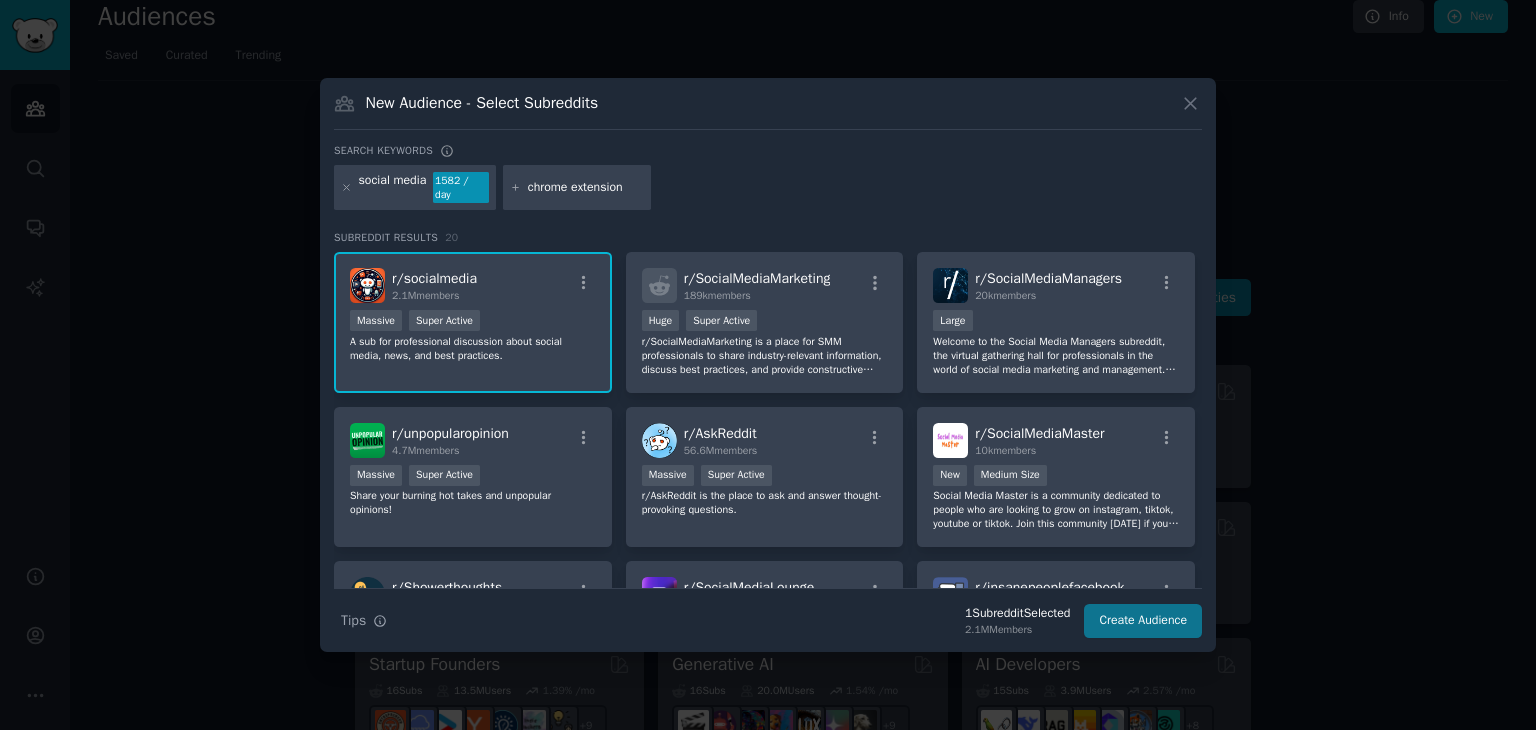 type on "chrome extension" 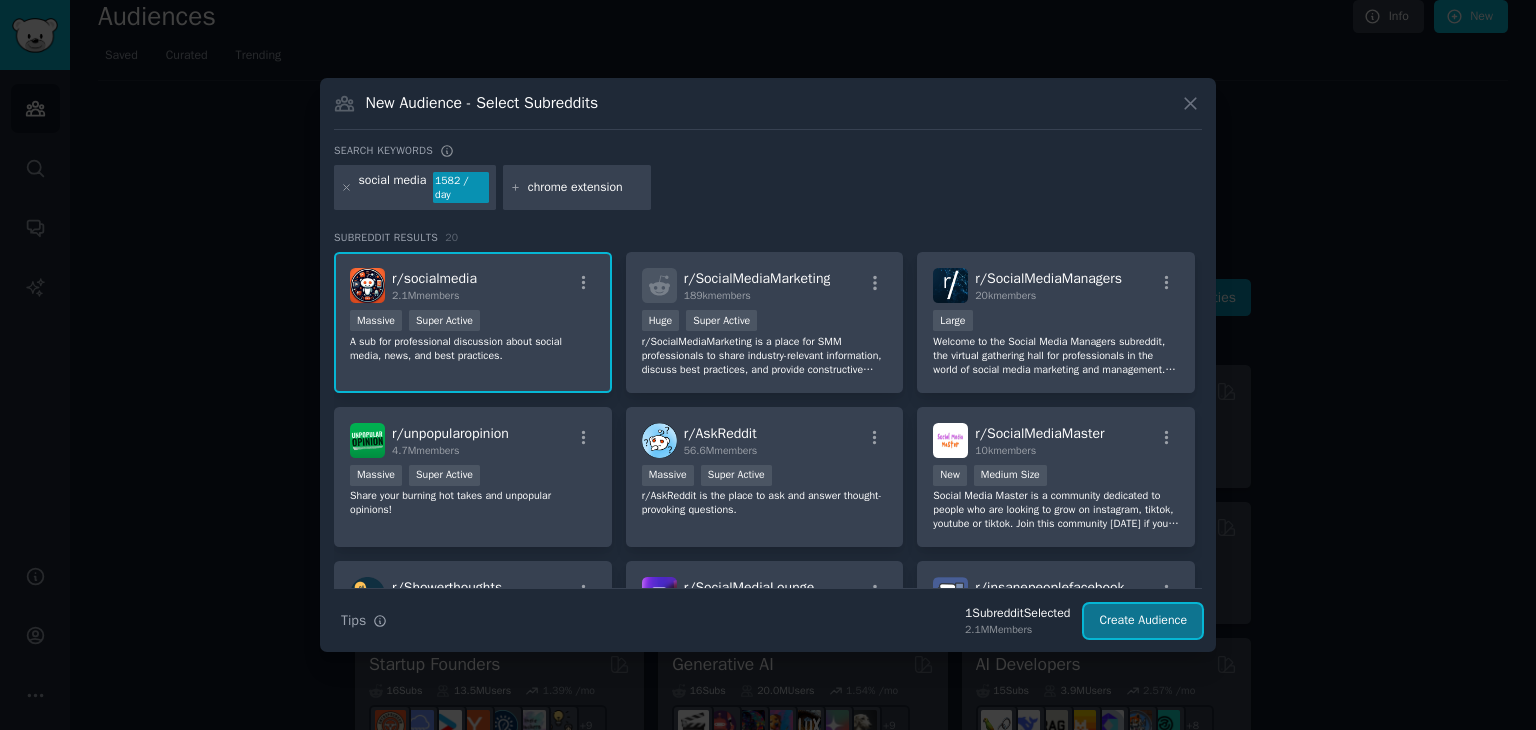 click on "Create Audience" at bounding box center [1143, 621] 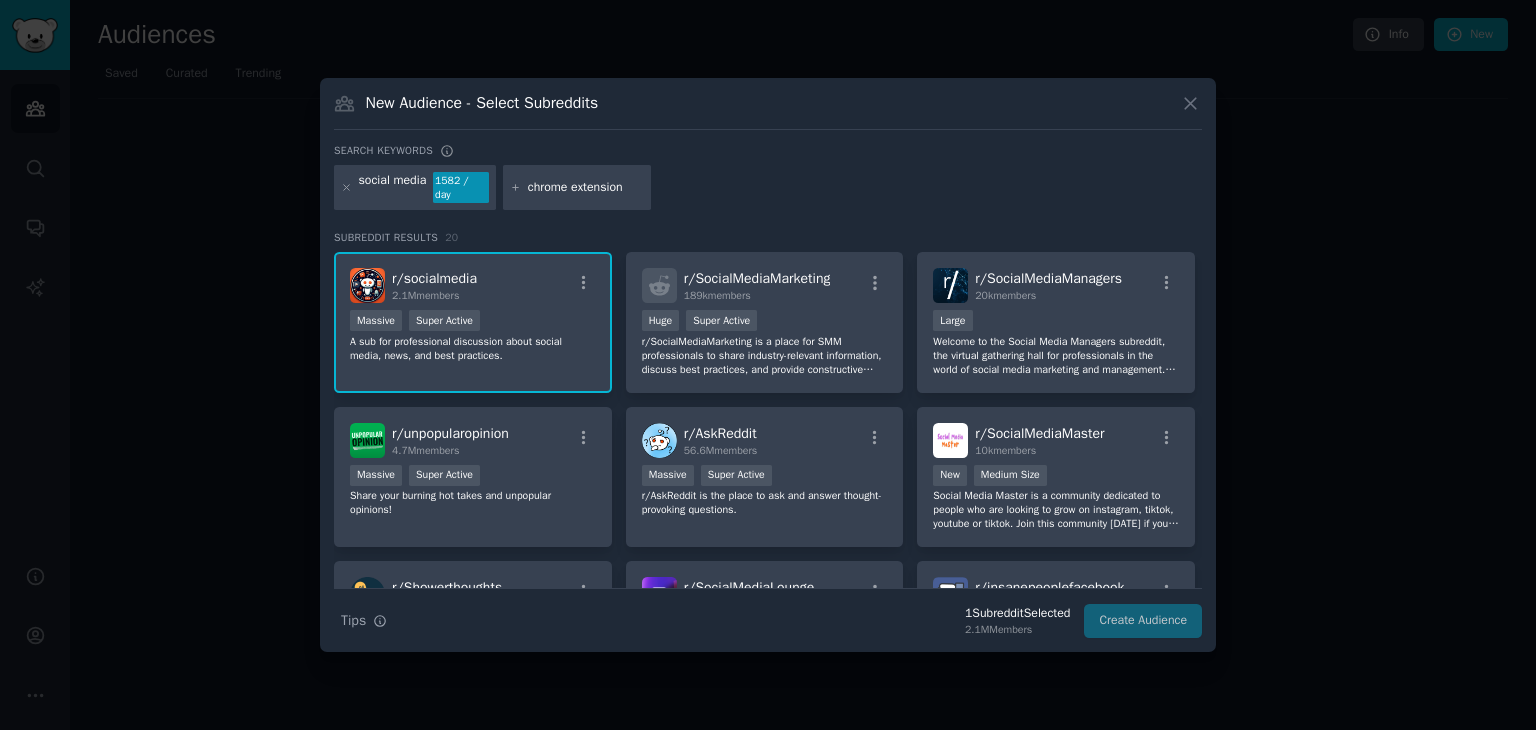 scroll, scrollTop: 0, scrollLeft: 0, axis: both 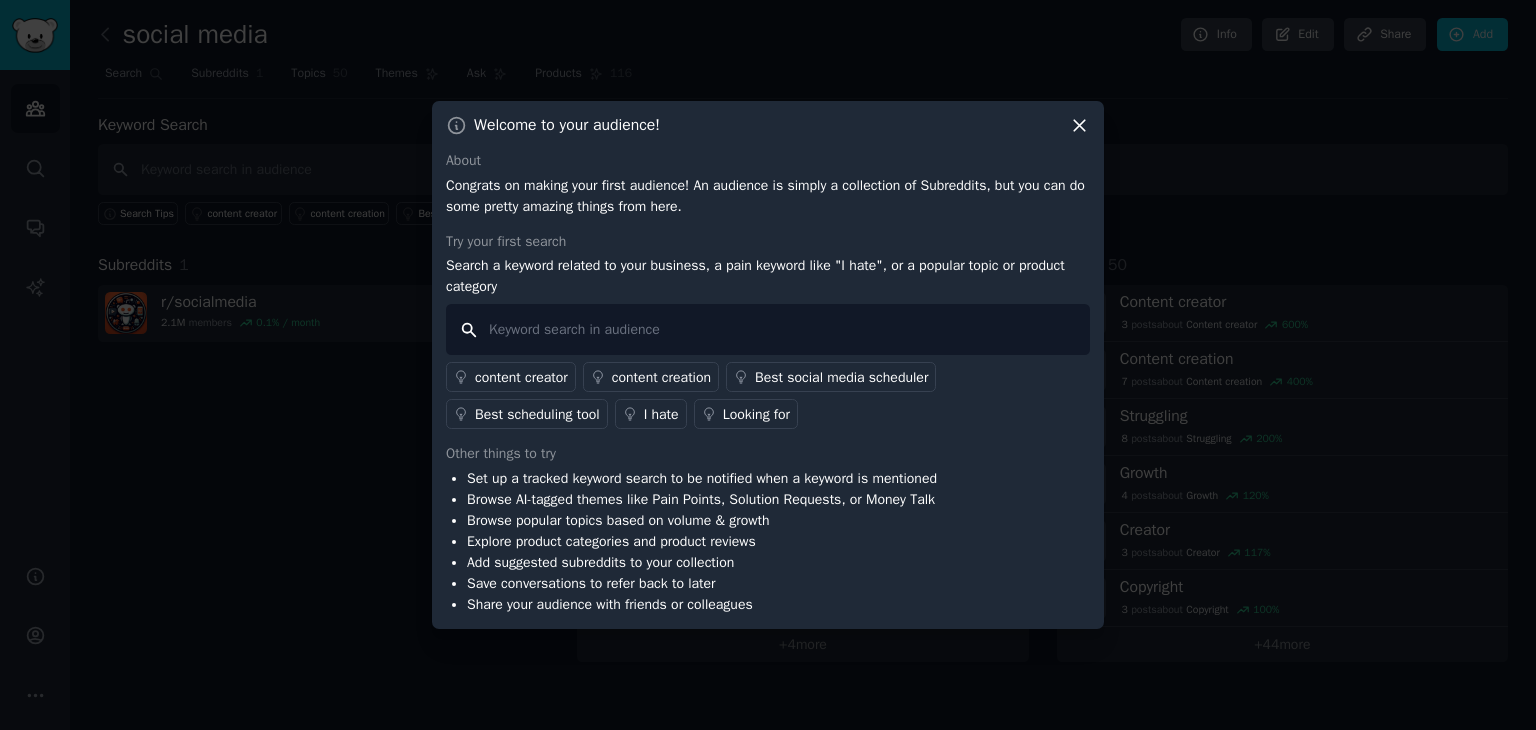 click at bounding box center [768, 329] 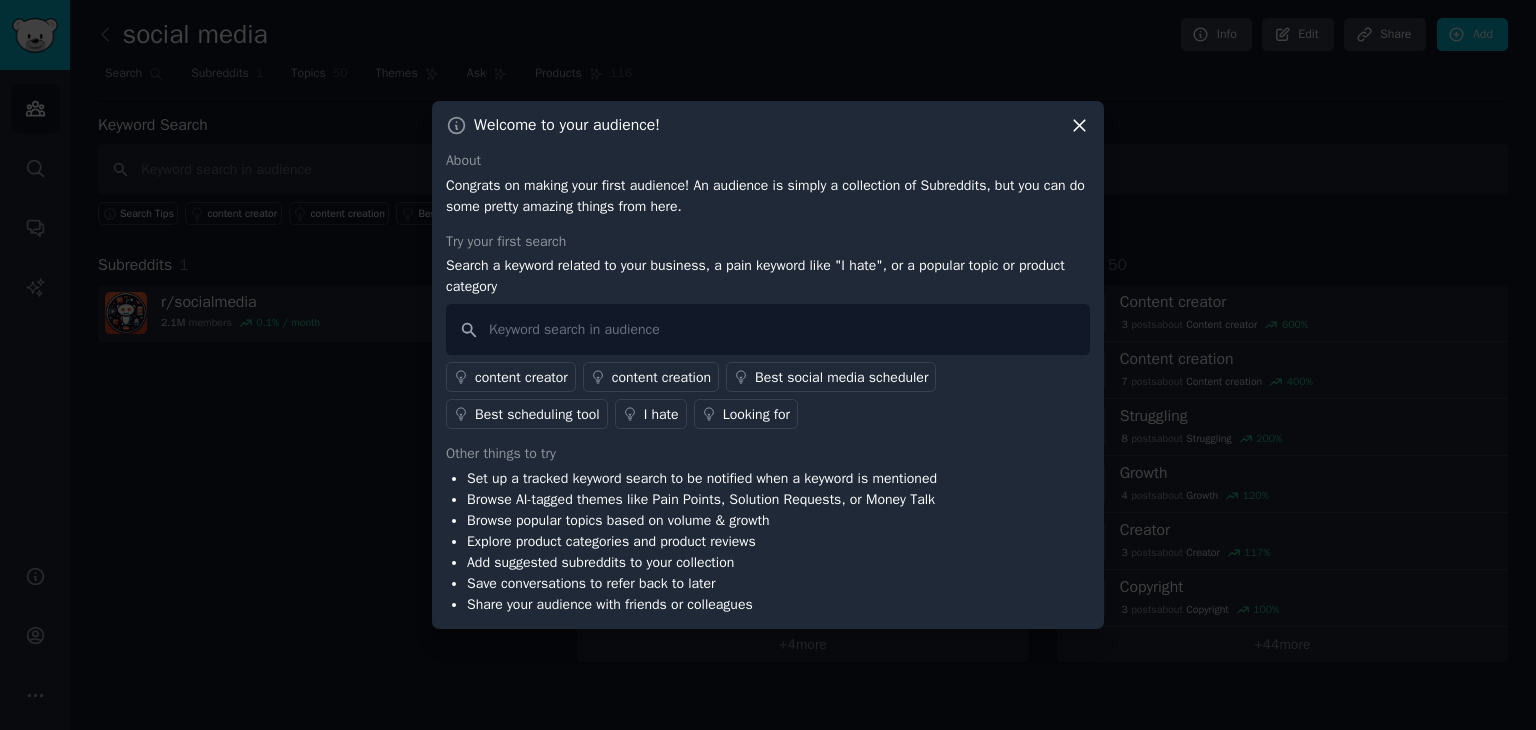 click on "I hate" at bounding box center (661, 414) 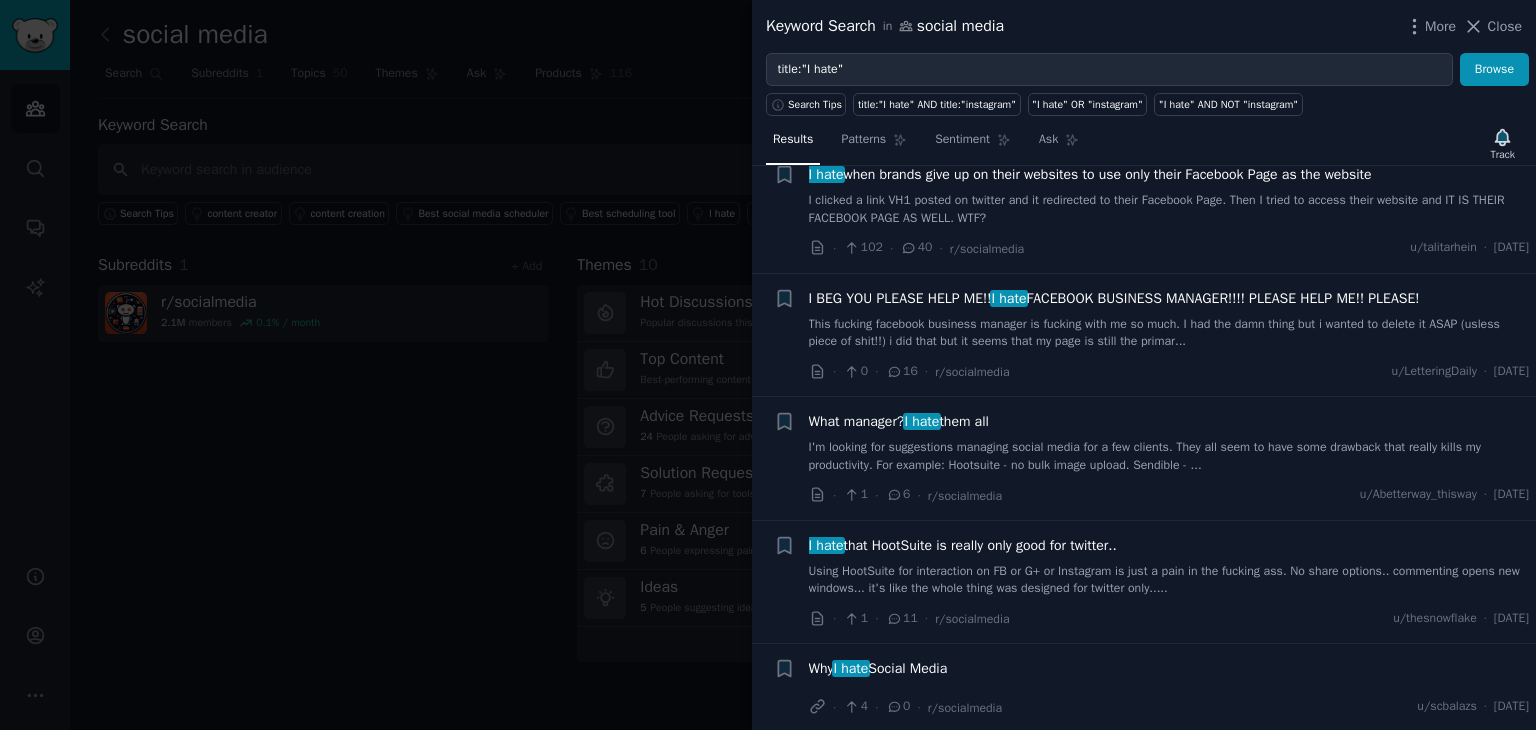 scroll, scrollTop: 0, scrollLeft: 0, axis: both 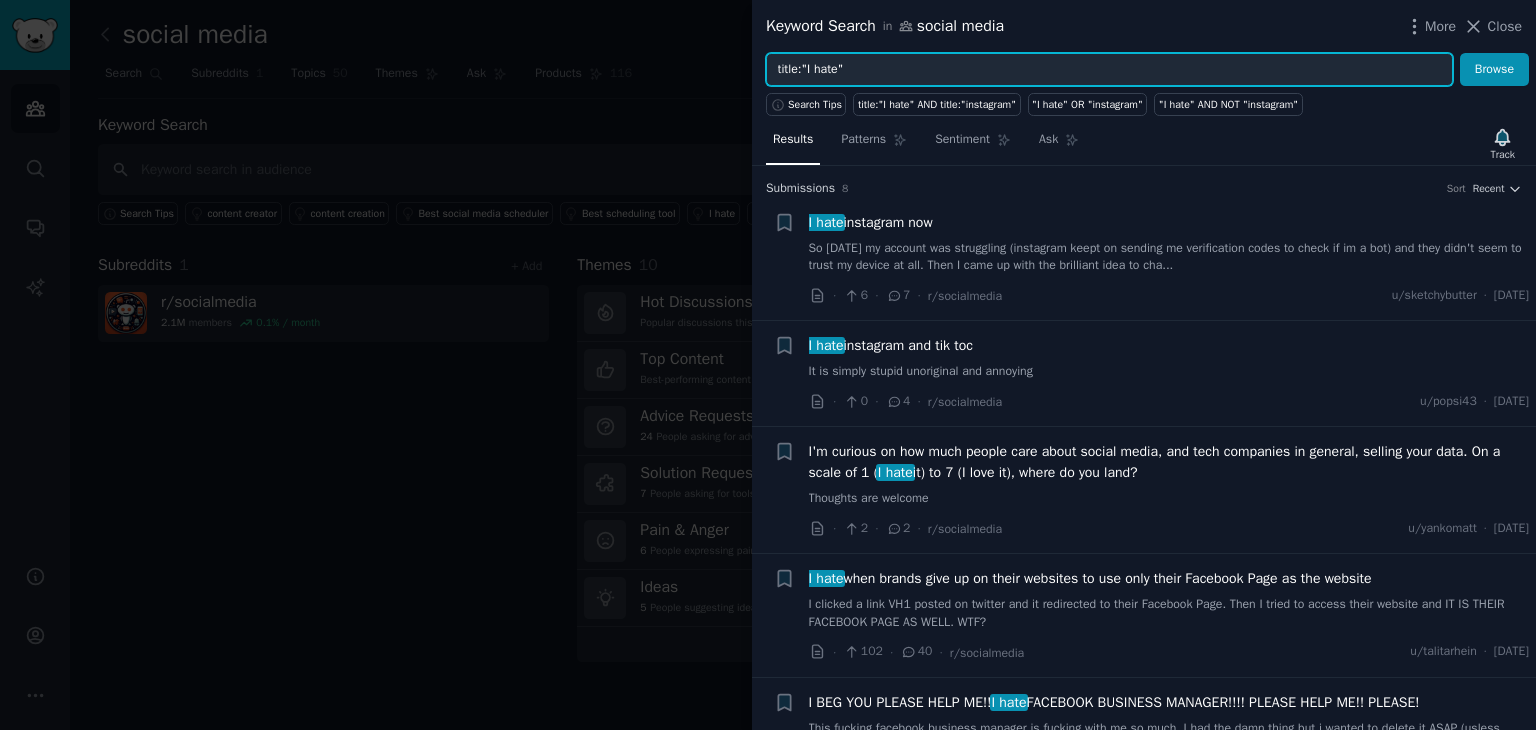 click on "title:"I hate"" at bounding box center (1109, 70) 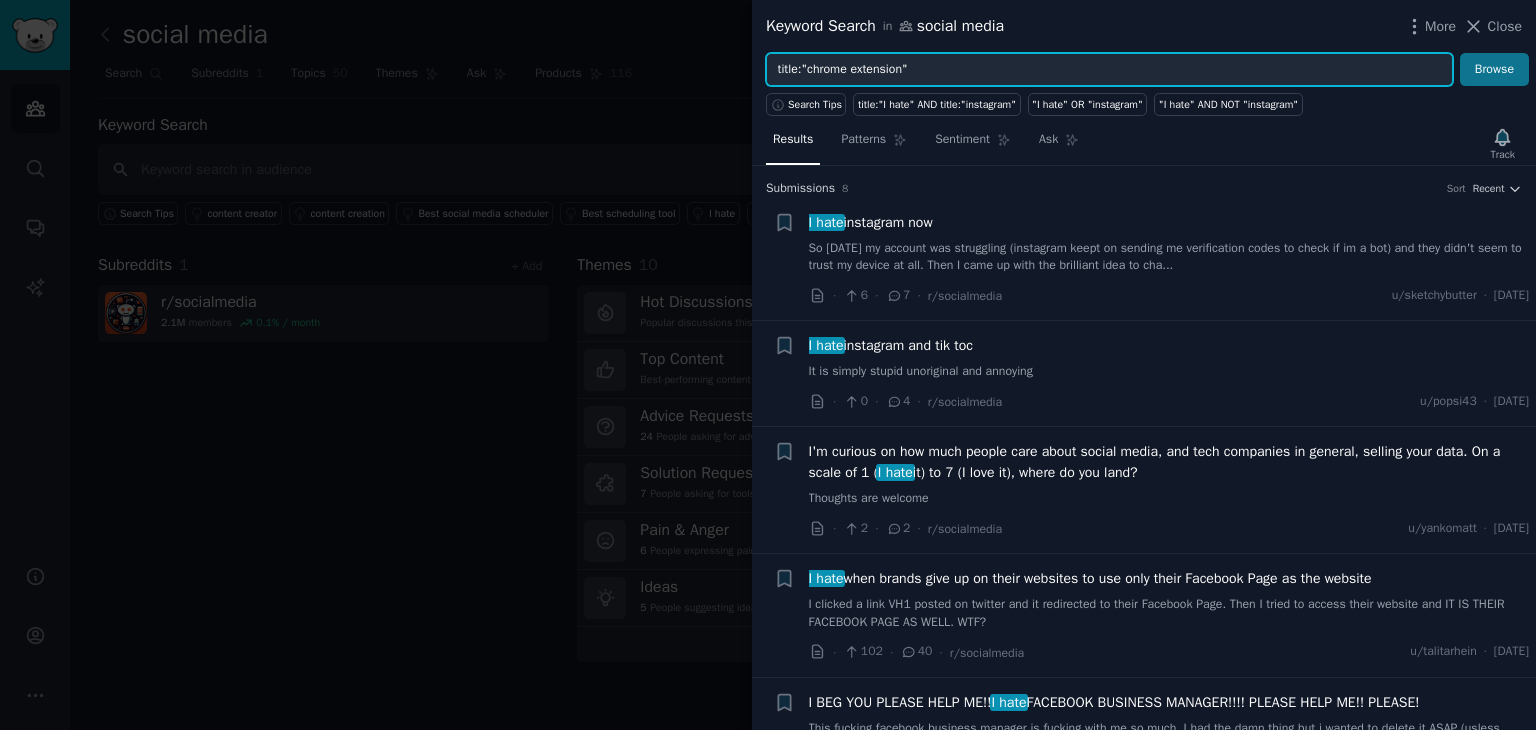 type on "title:"chrome extension"" 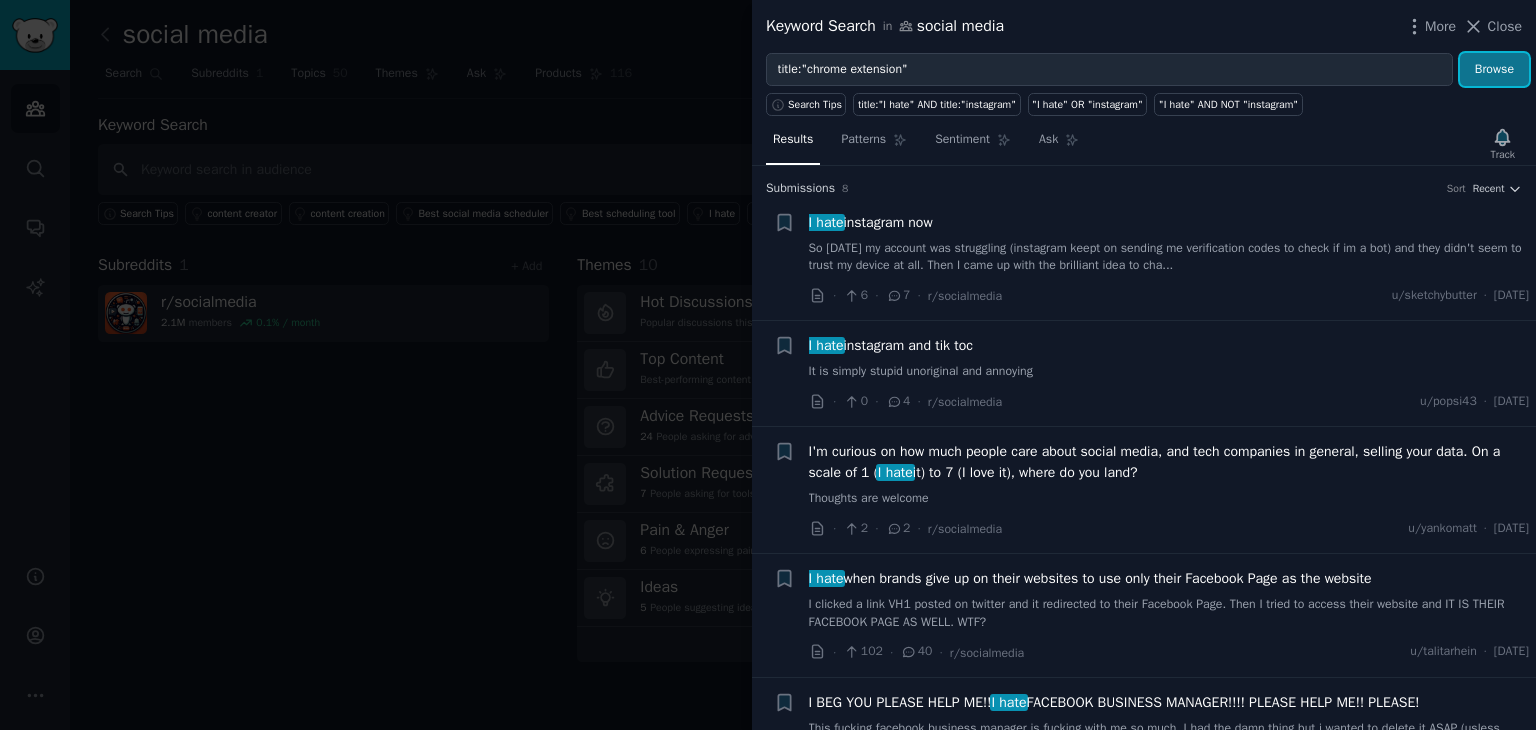 click on "Browse" at bounding box center (1494, 70) 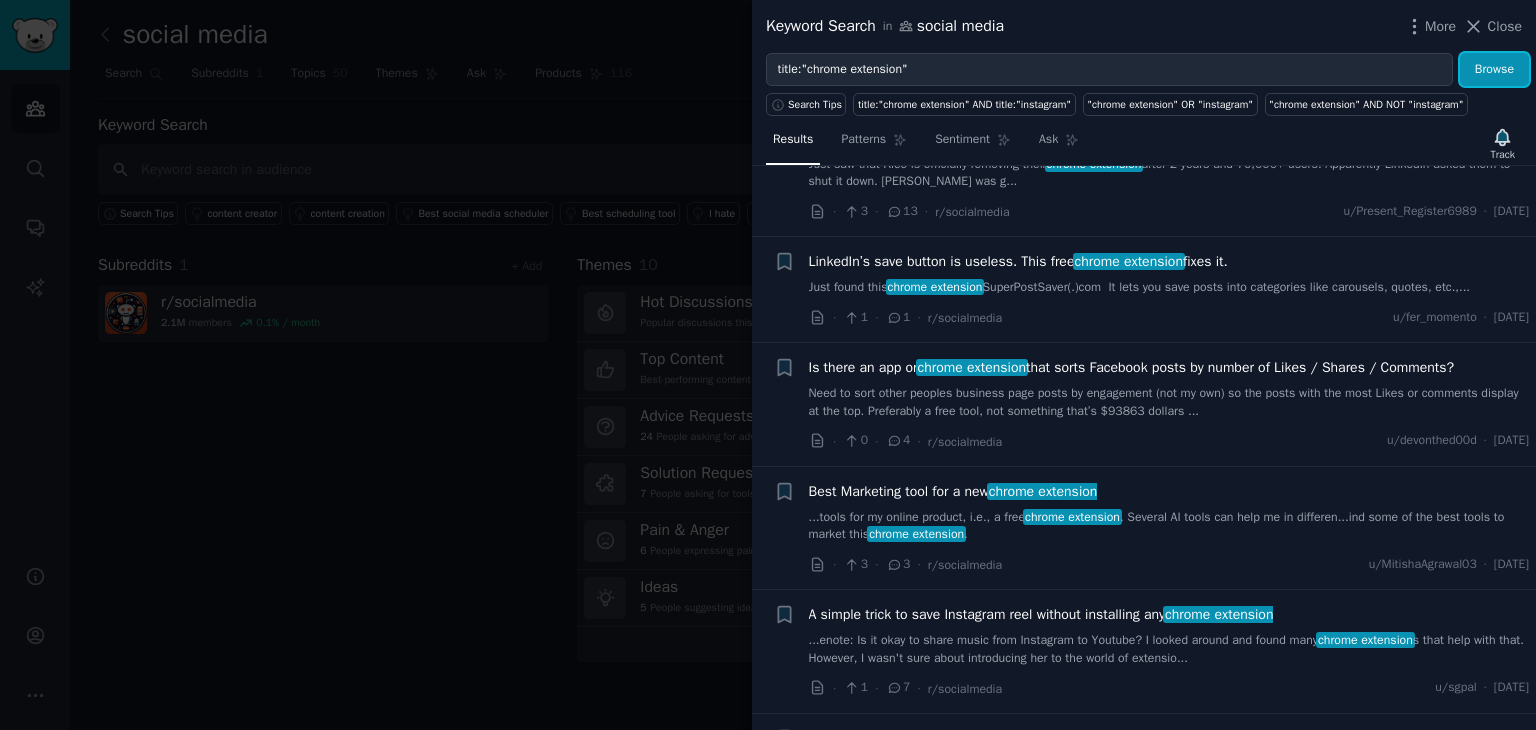 scroll, scrollTop: 0, scrollLeft: 0, axis: both 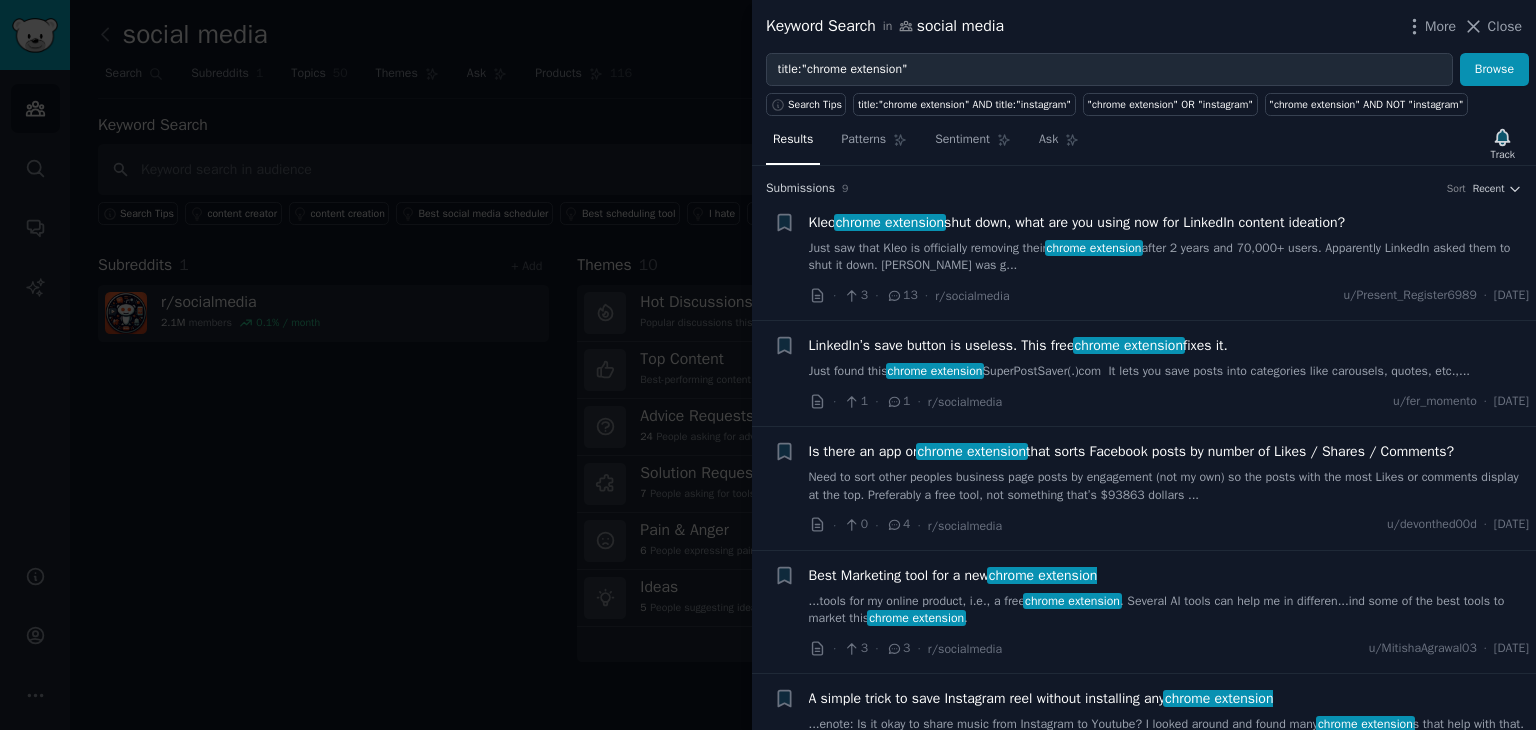 click on "Need to sort other peoples business page posts by engagement (not my own) so the posts with the most Likes or comments display at the top.
Preferably a free tool, not something that’s $93863 dollars ..." at bounding box center (1169, 486) 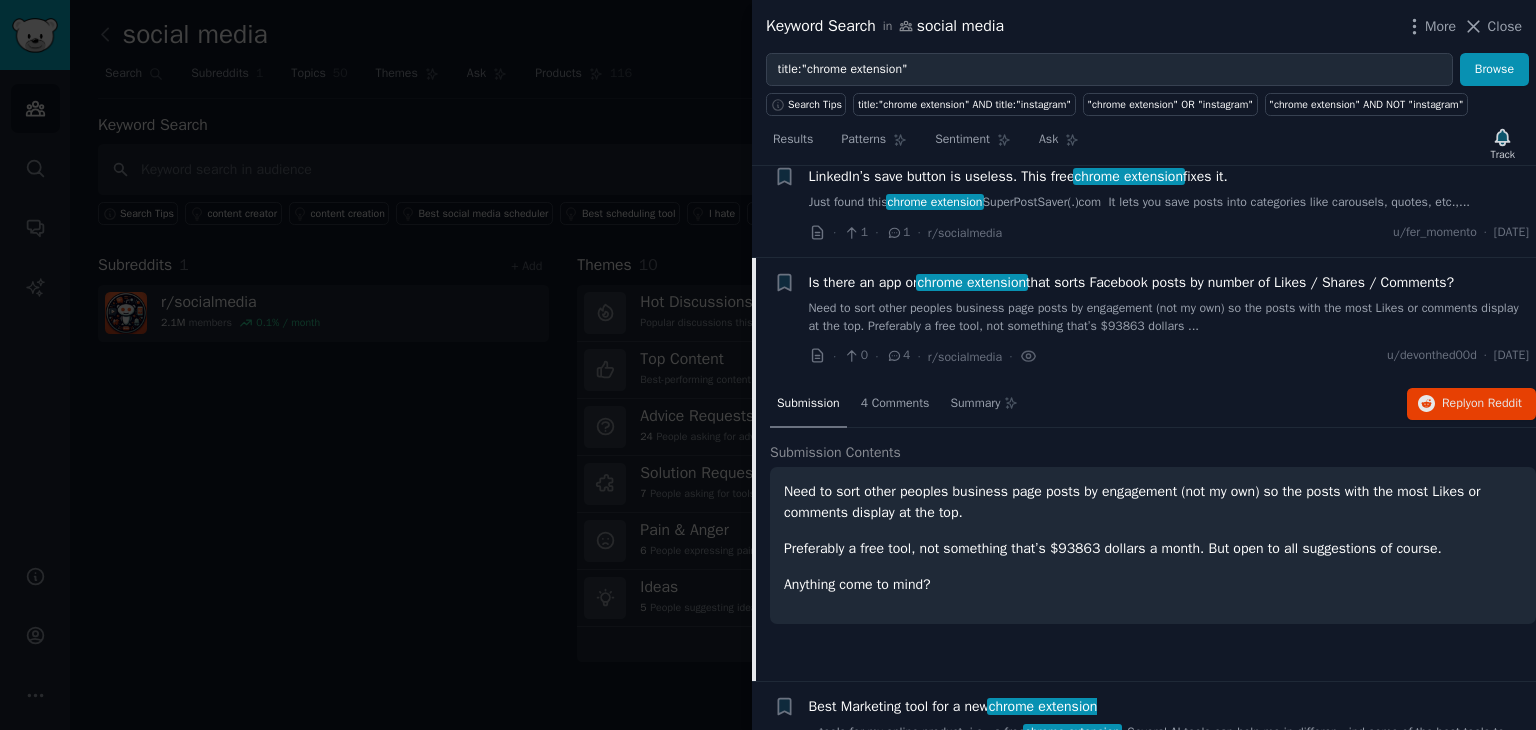 scroll, scrollTop: 128, scrollLeft: 0, axis: vertical 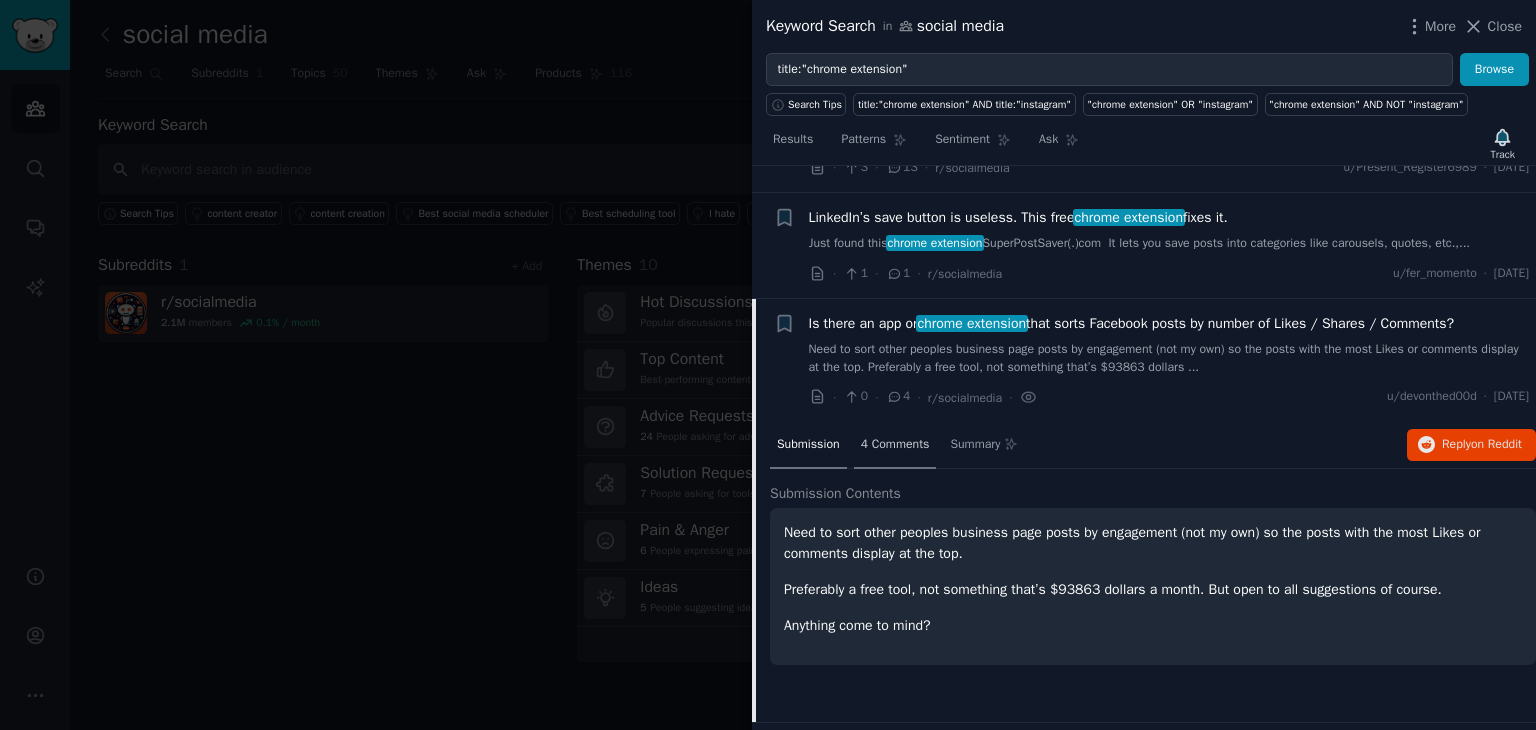 click on "4 Comments" at bounding box center [895, 446] 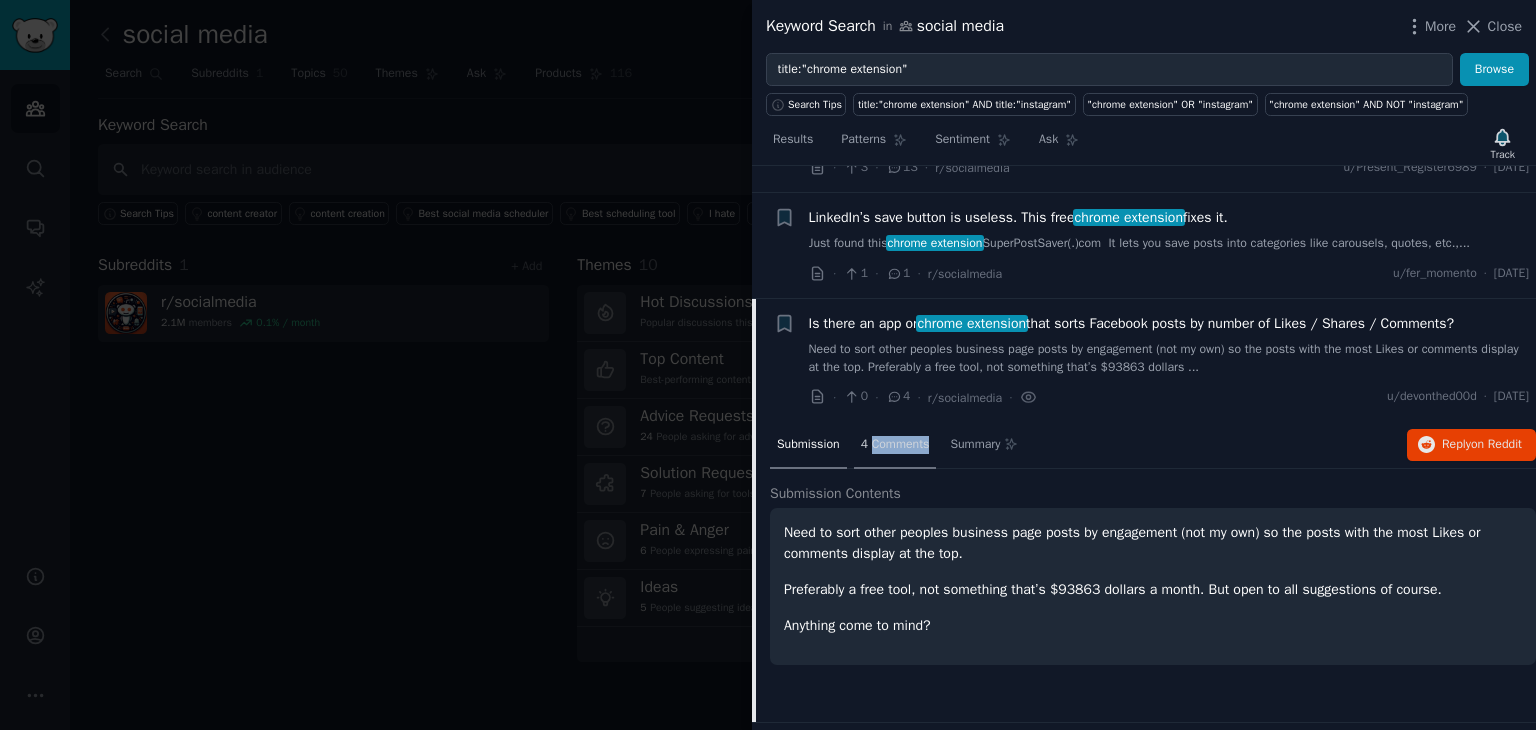 click on "4 Comments" at bounding box center [895, 446] 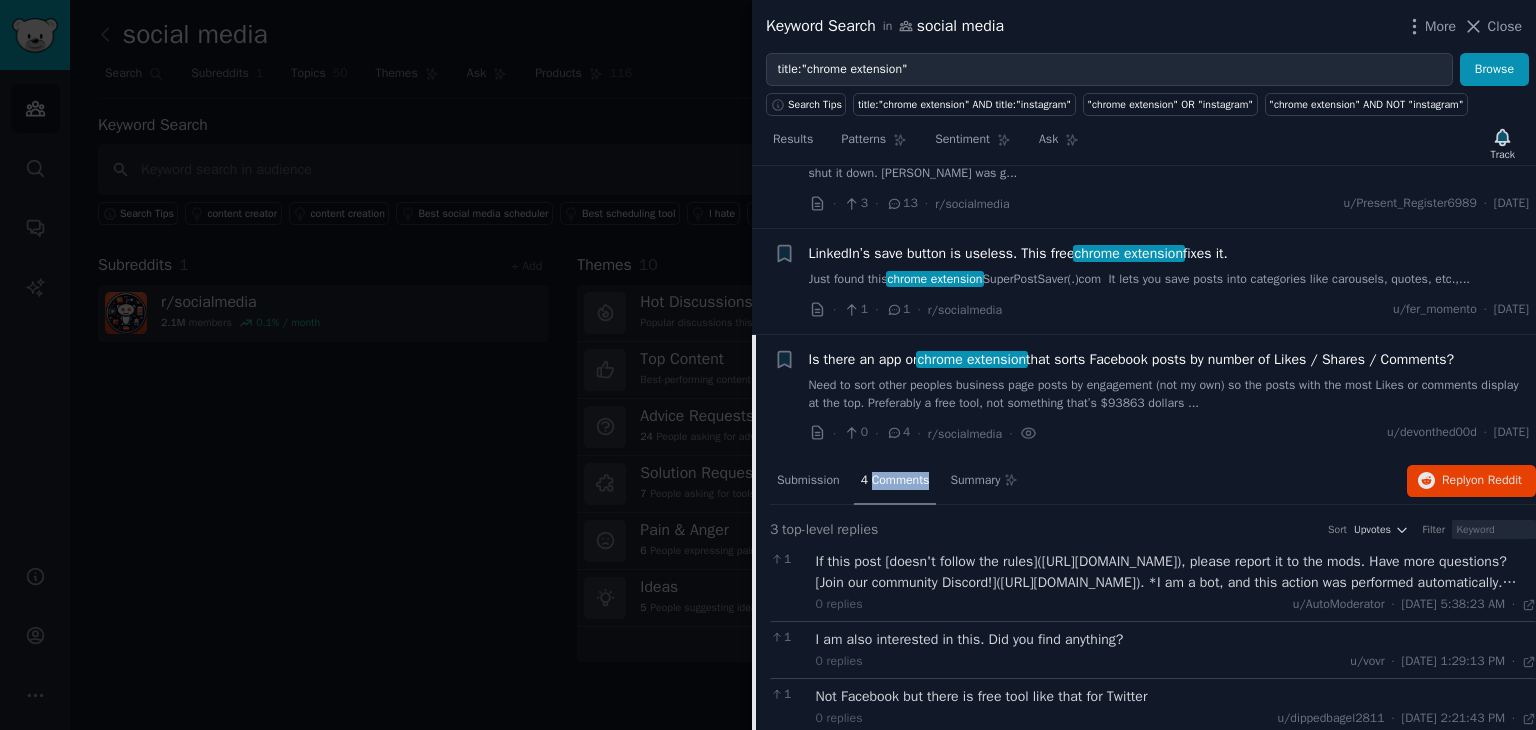 scroll, scrollTop: 0, scrollLeft: 0, axis: both 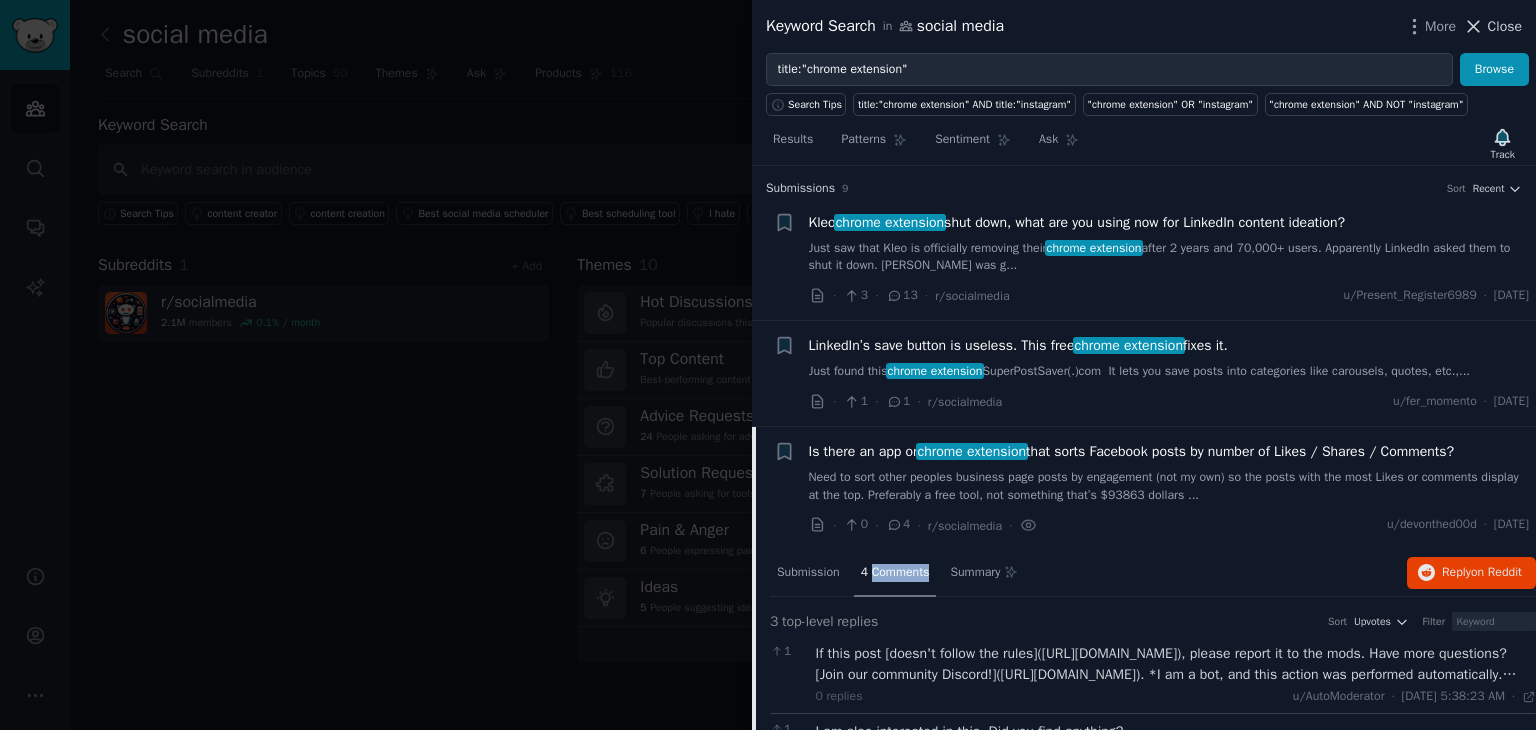 click 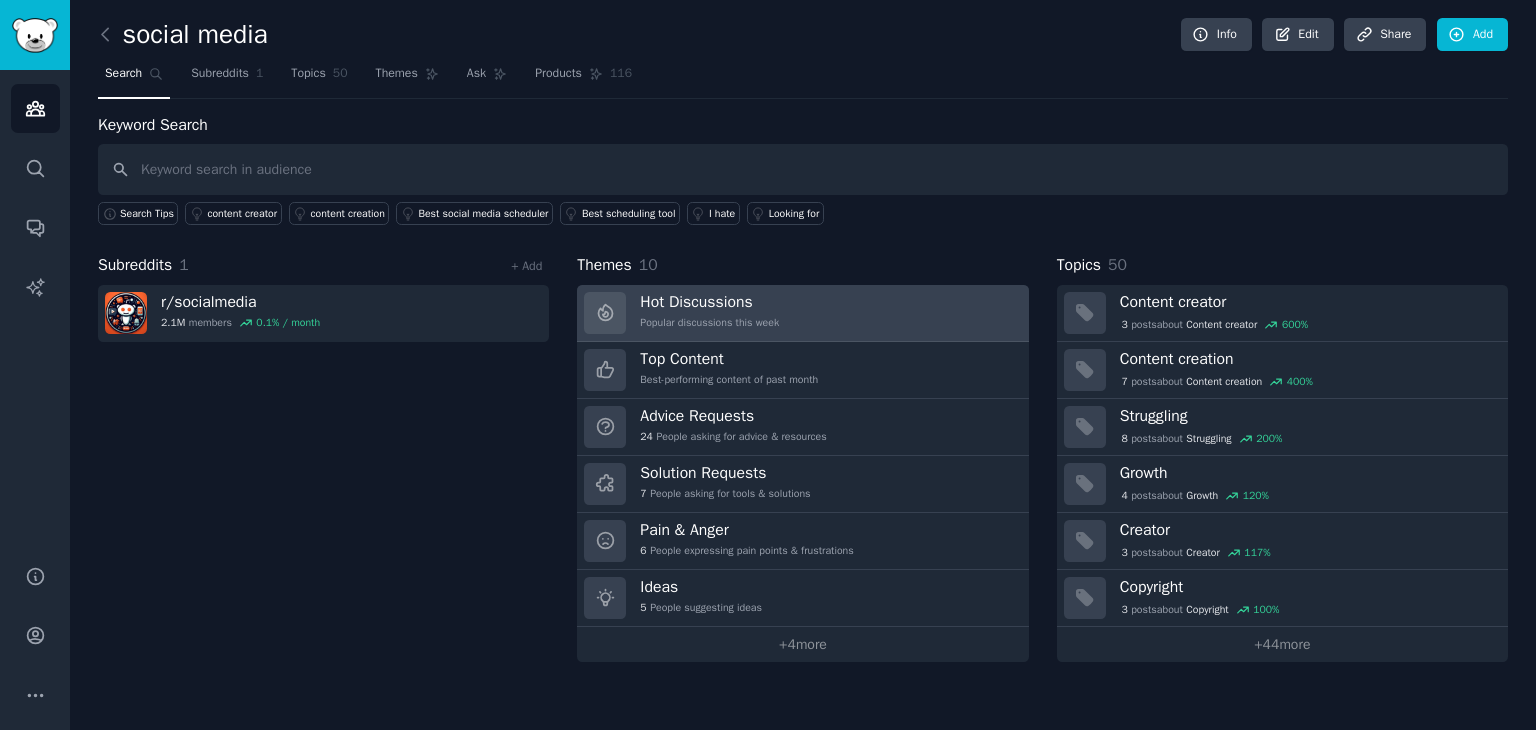 click on "Hot Discussions Popular discussions this week" at bounding box center (802, 313) 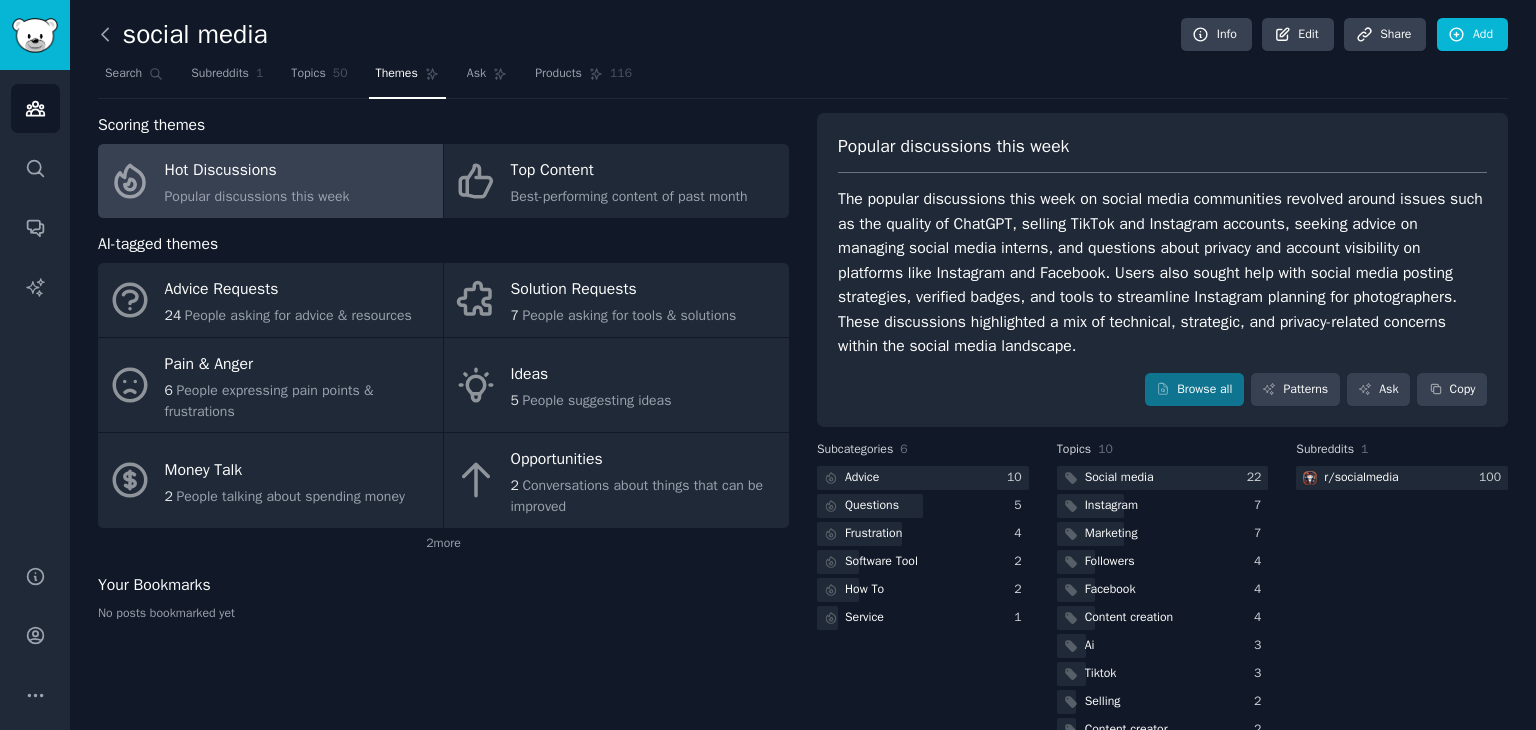 click 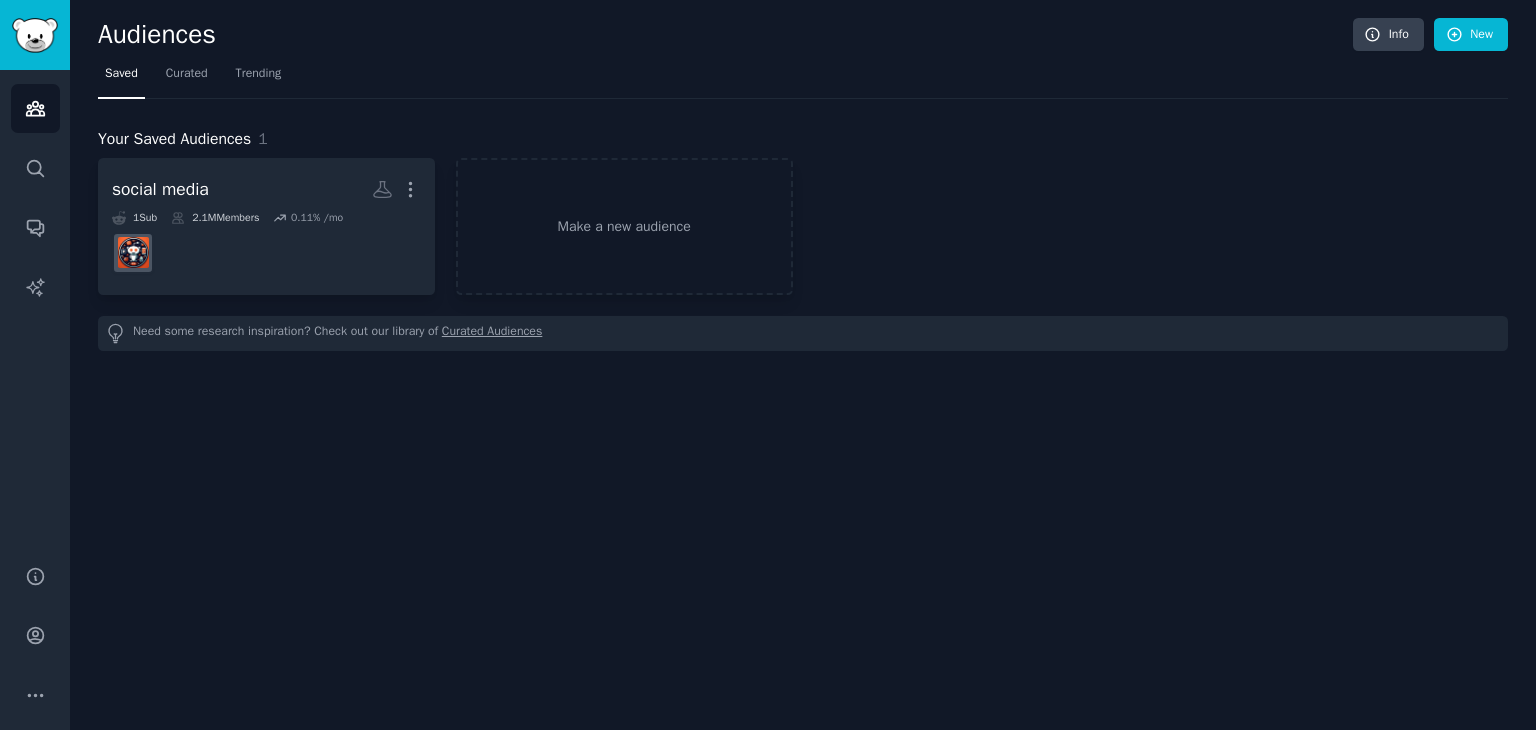 click on "Audiences" at bounding box center (725, 35) 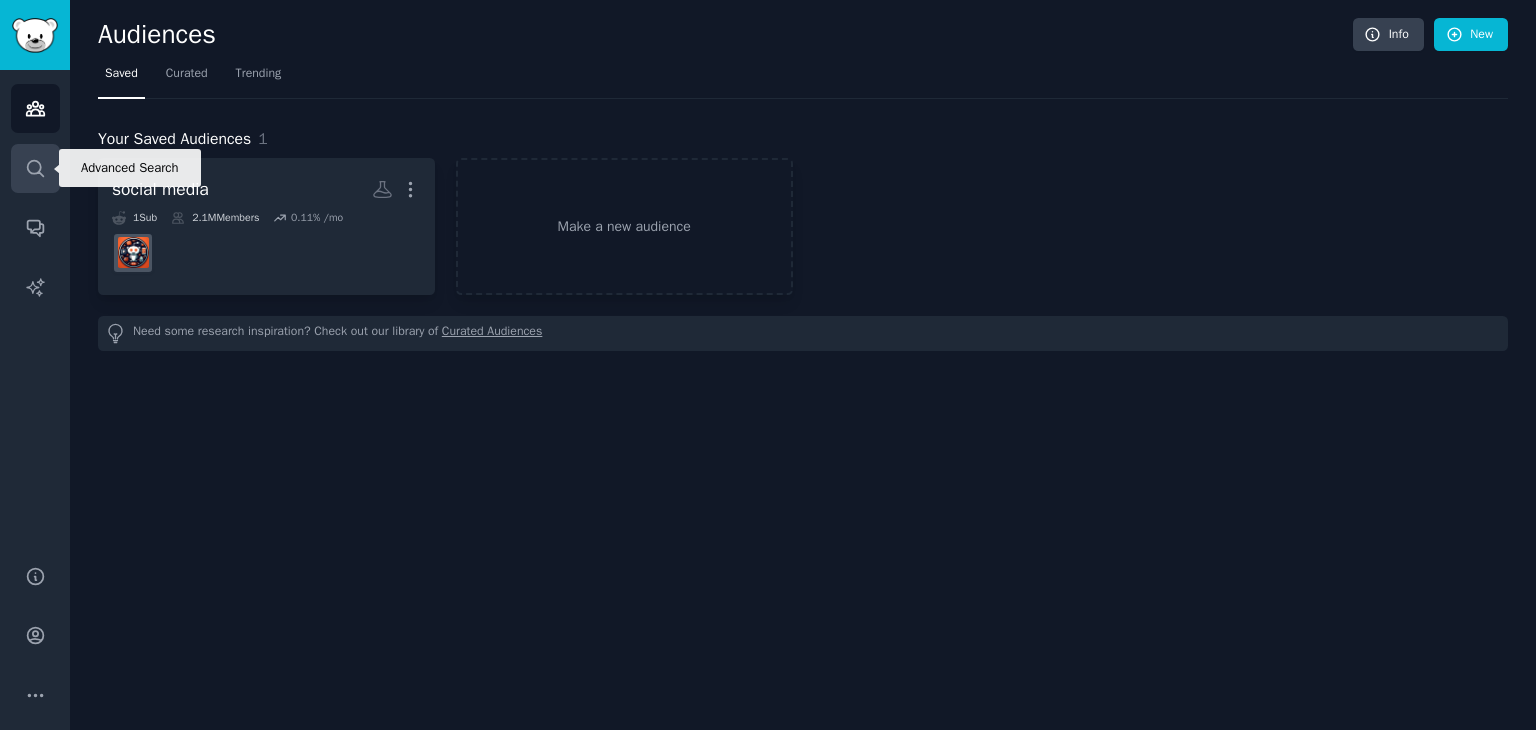 click 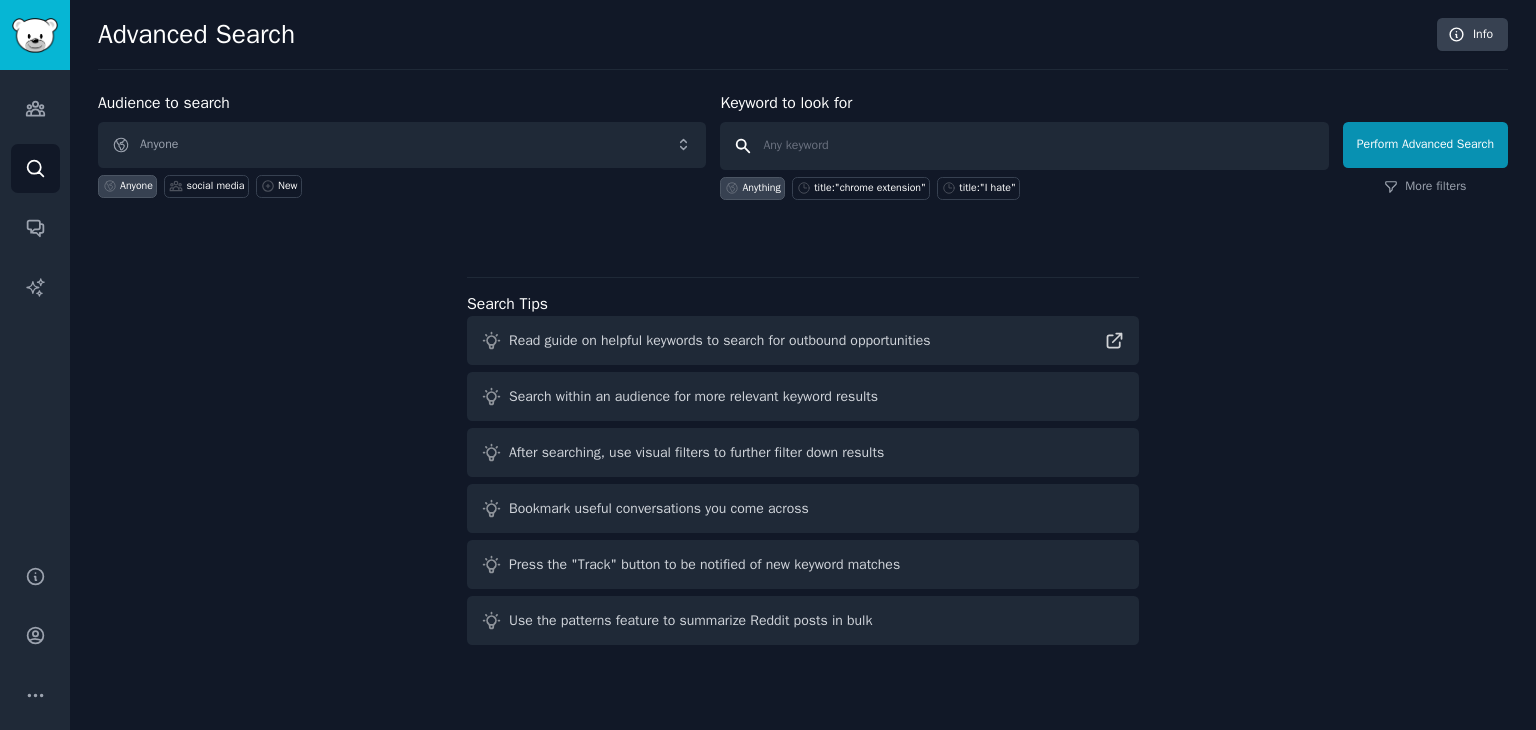 click at bounding box center [1024, 146] 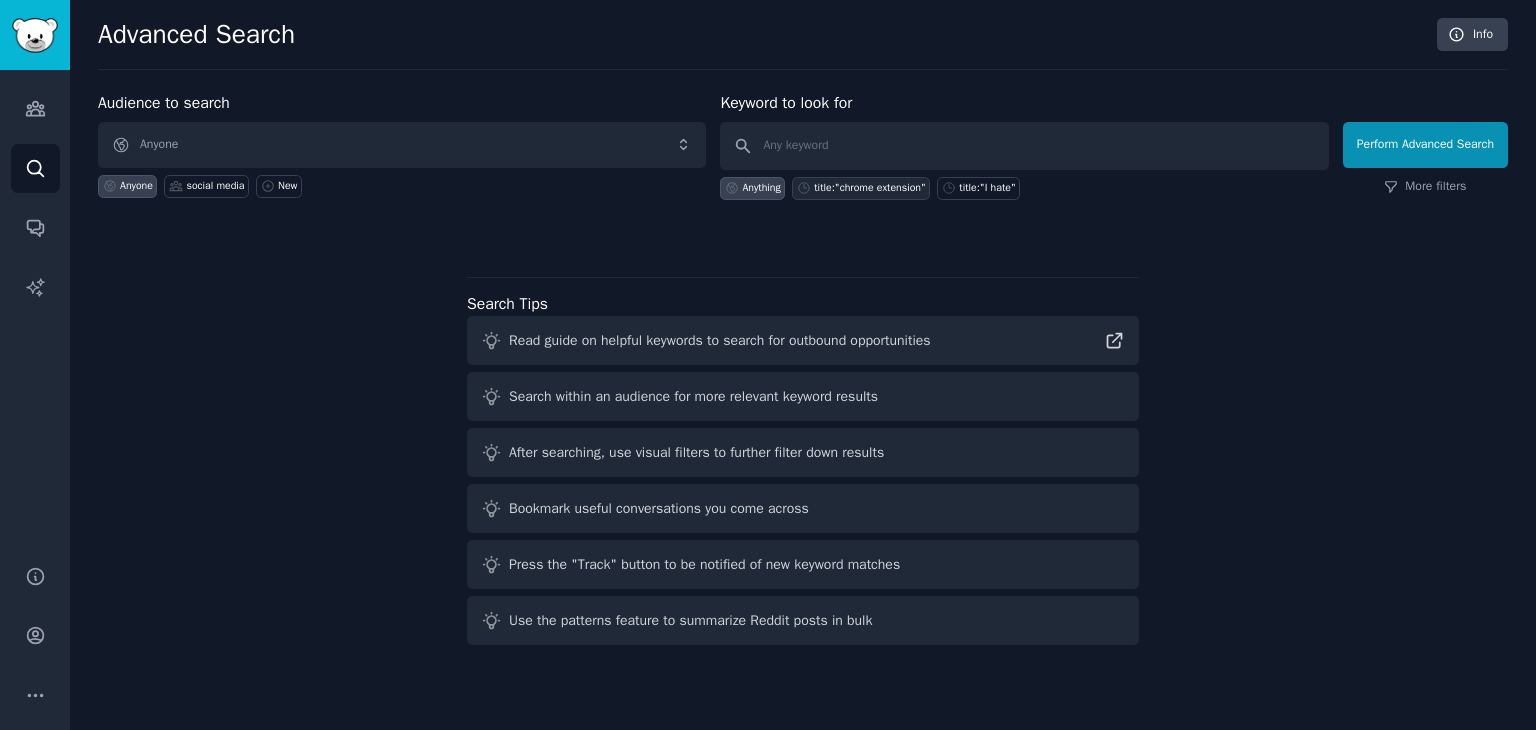 click on "title:"chrome extension"" at bounding box center (861, 188) 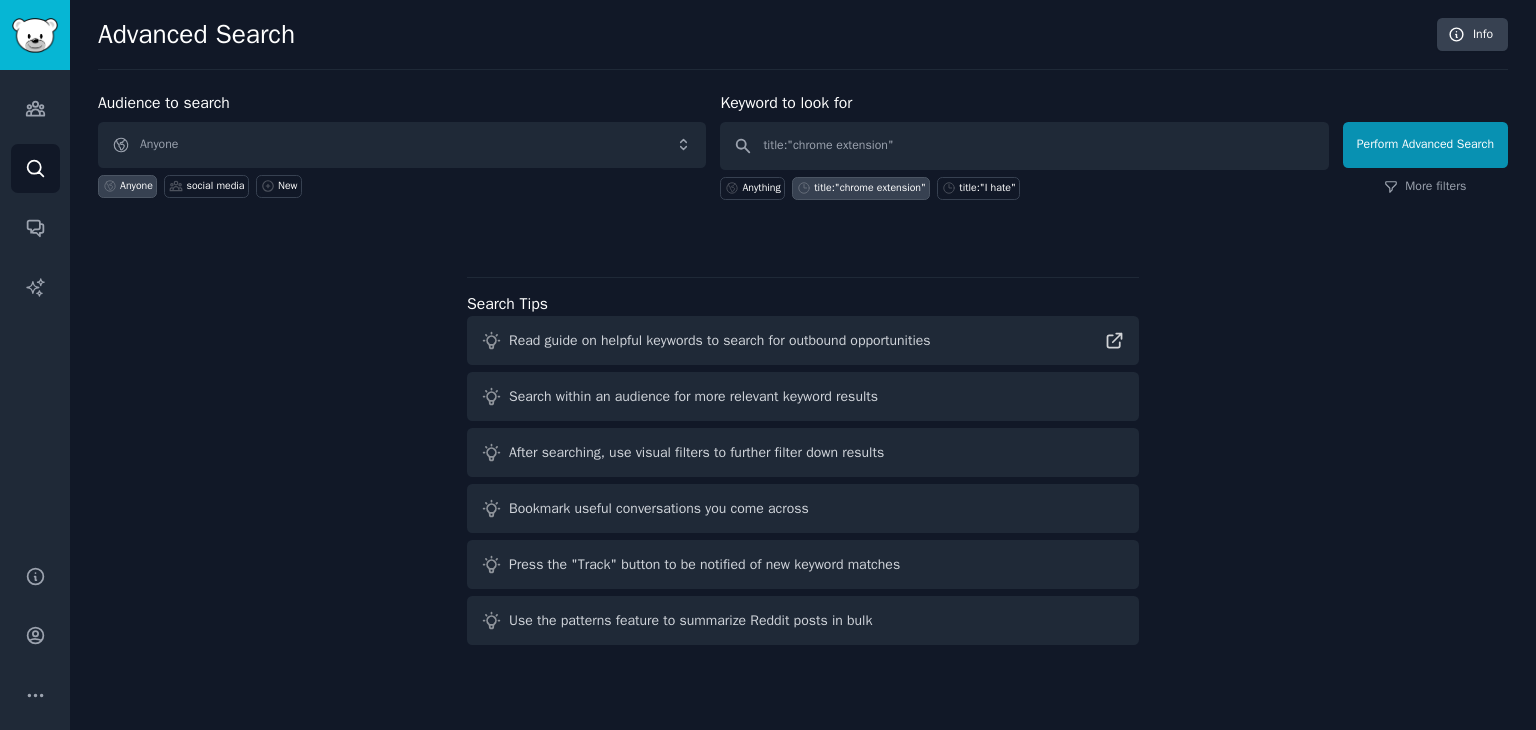 click on "title:"chrome extension"" at bounding box center (870, 188) 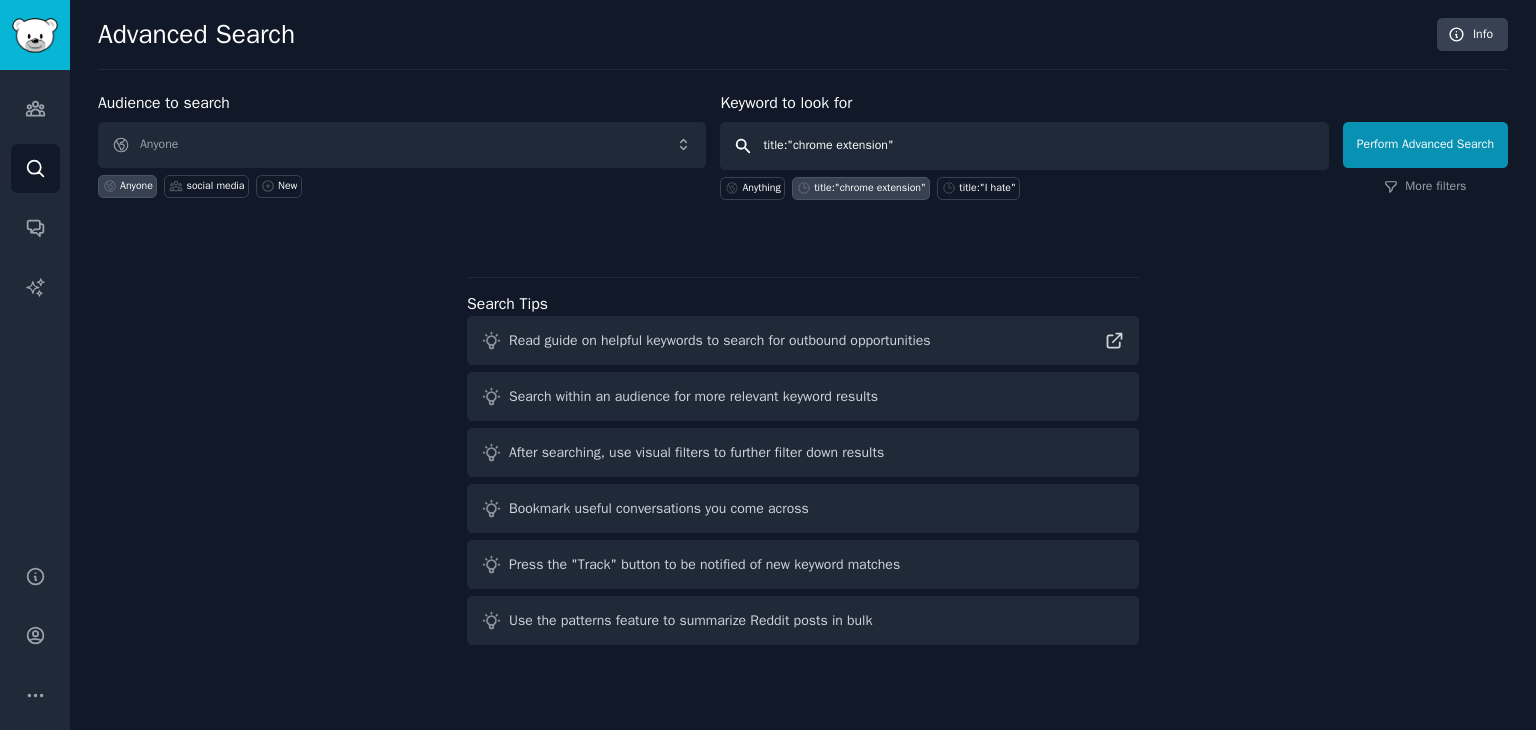 click on "title:"chrome extension"" at bounding box center (1024, 146) 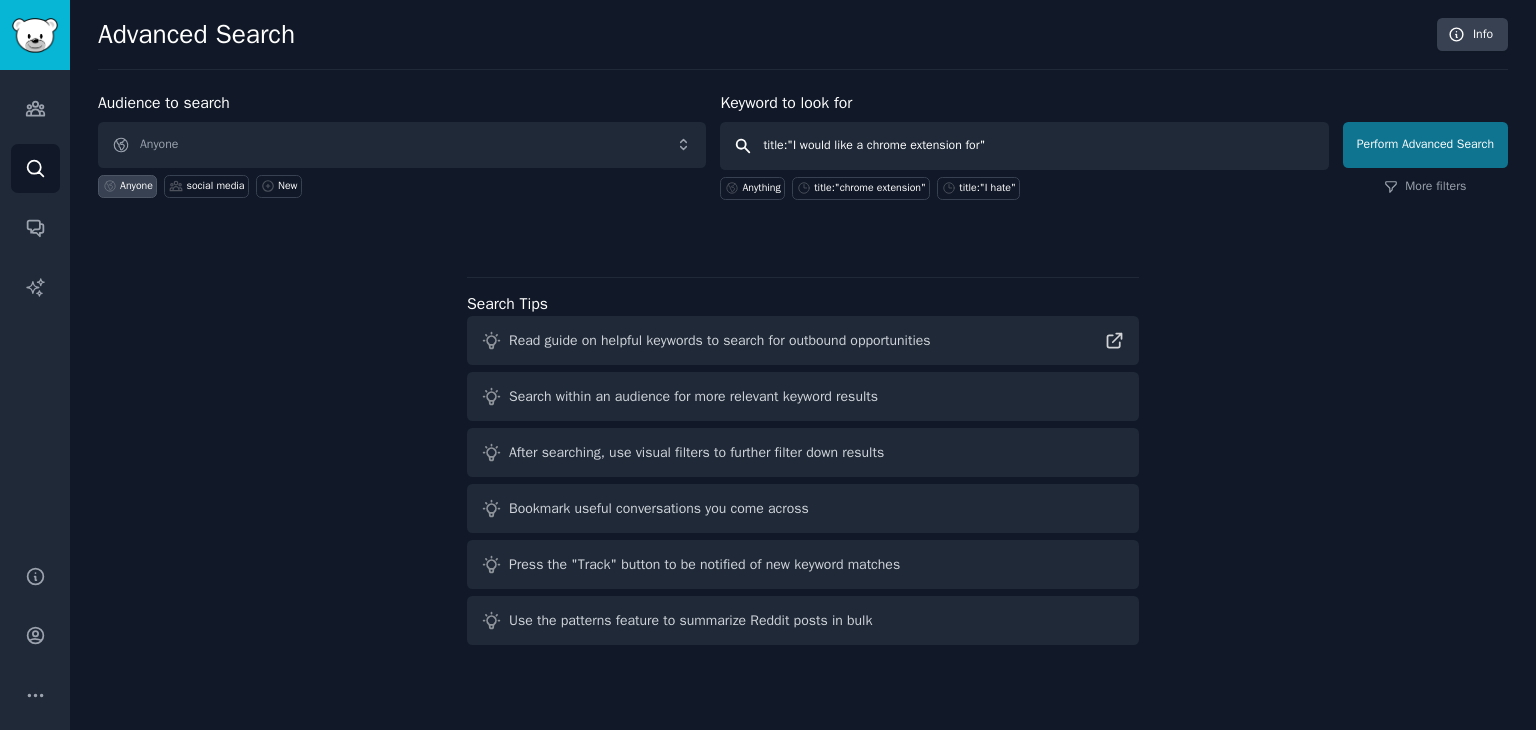 type on "title:"I would like a chrome extension for"" 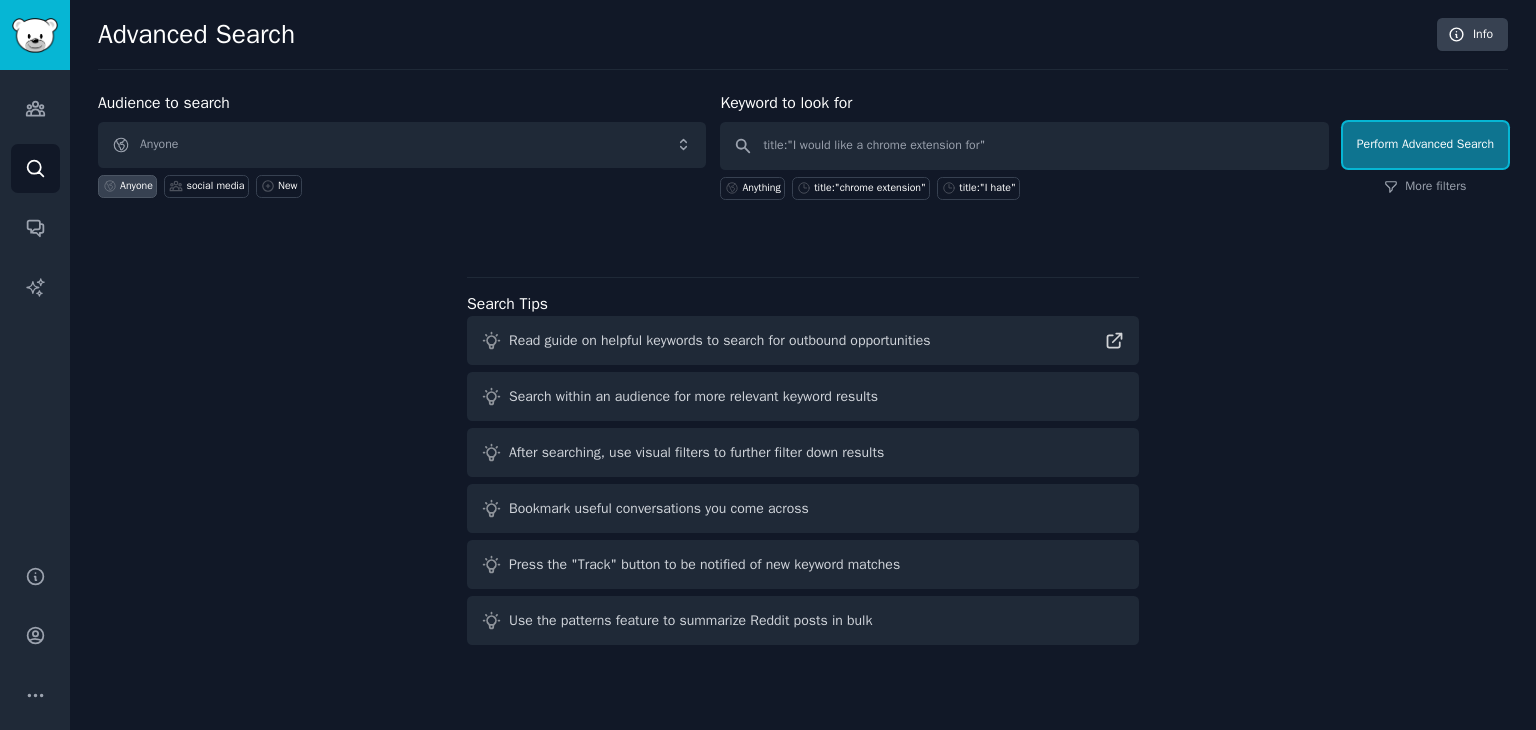 click on "Perform Advanced Search" at bounding box center [1425, 145] 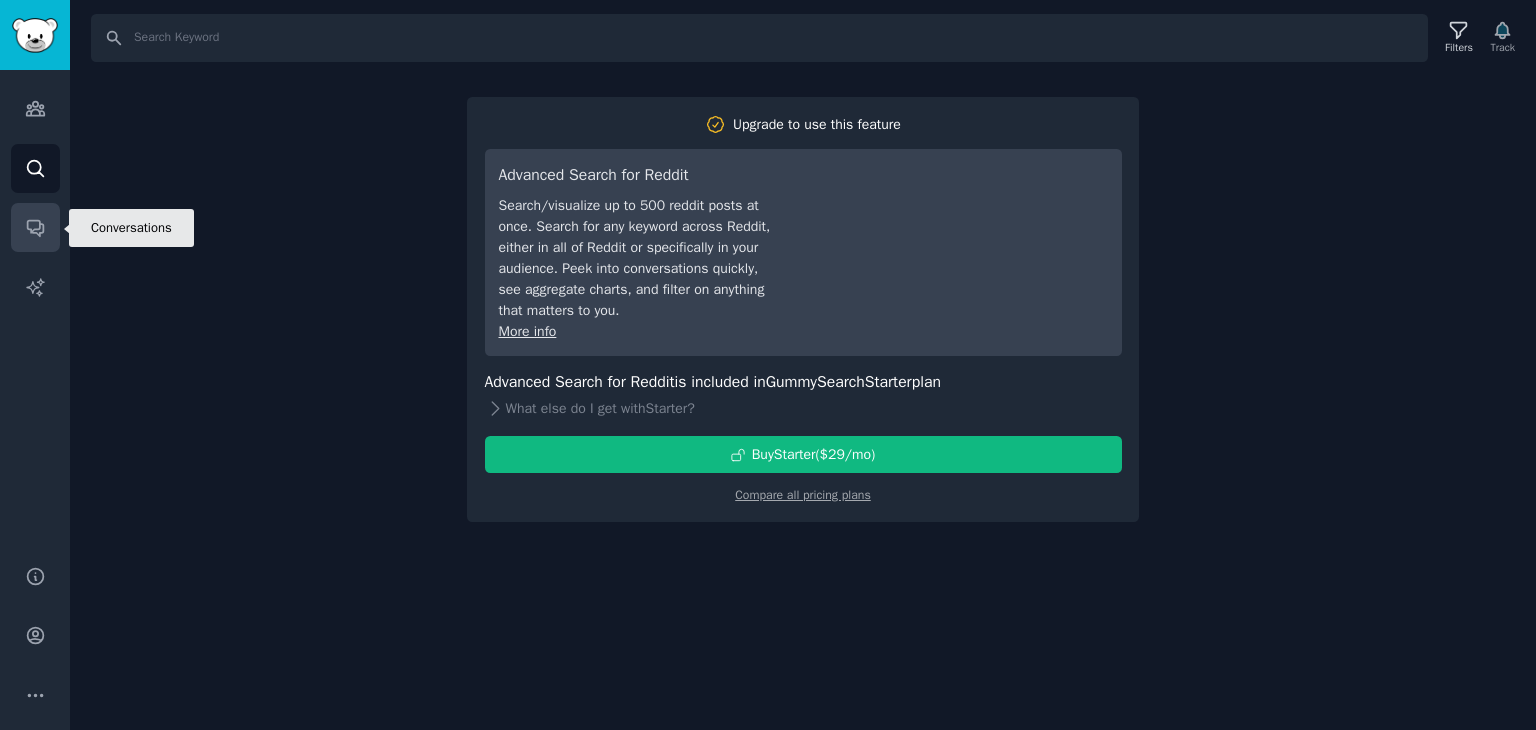 click on "Conversations" at bounding box center (35, 227) 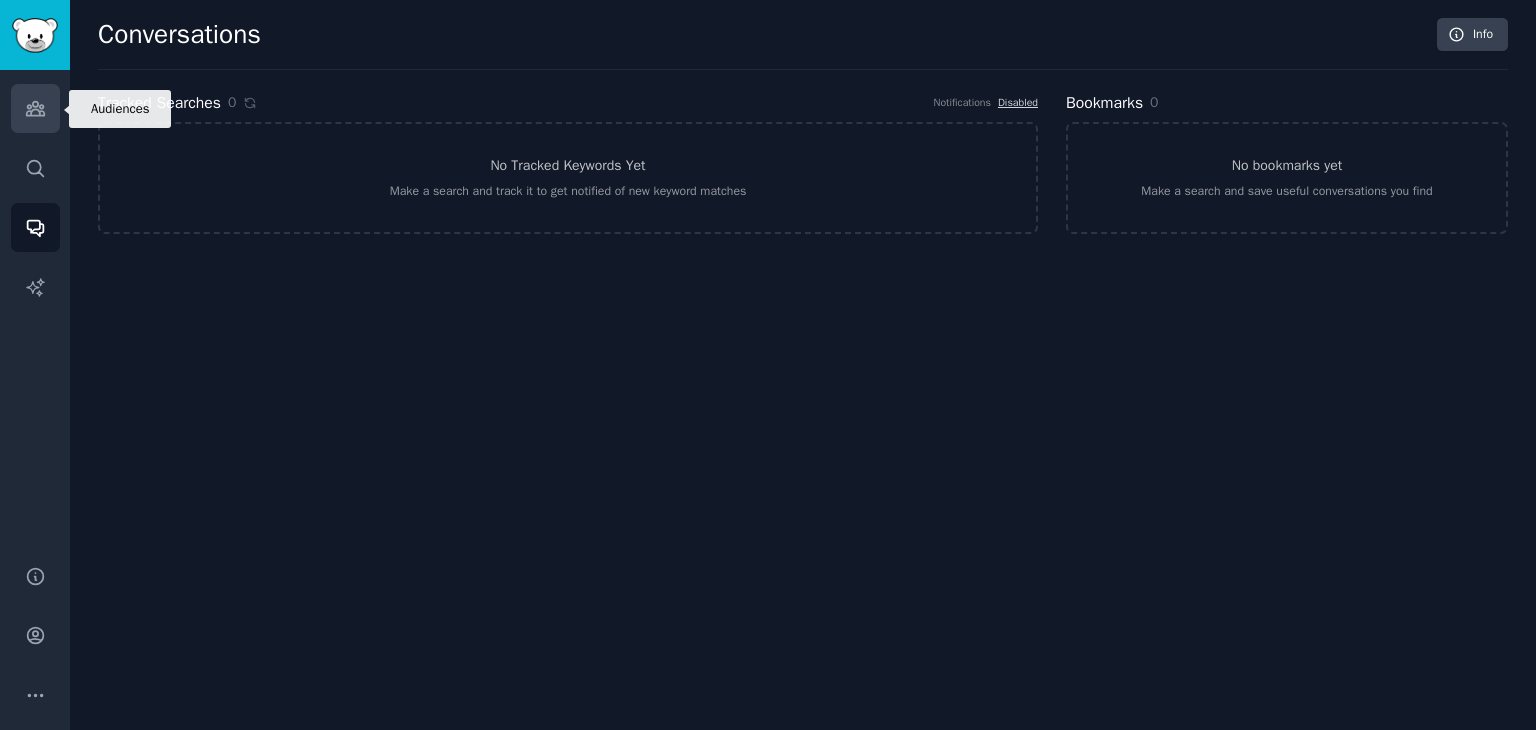 click 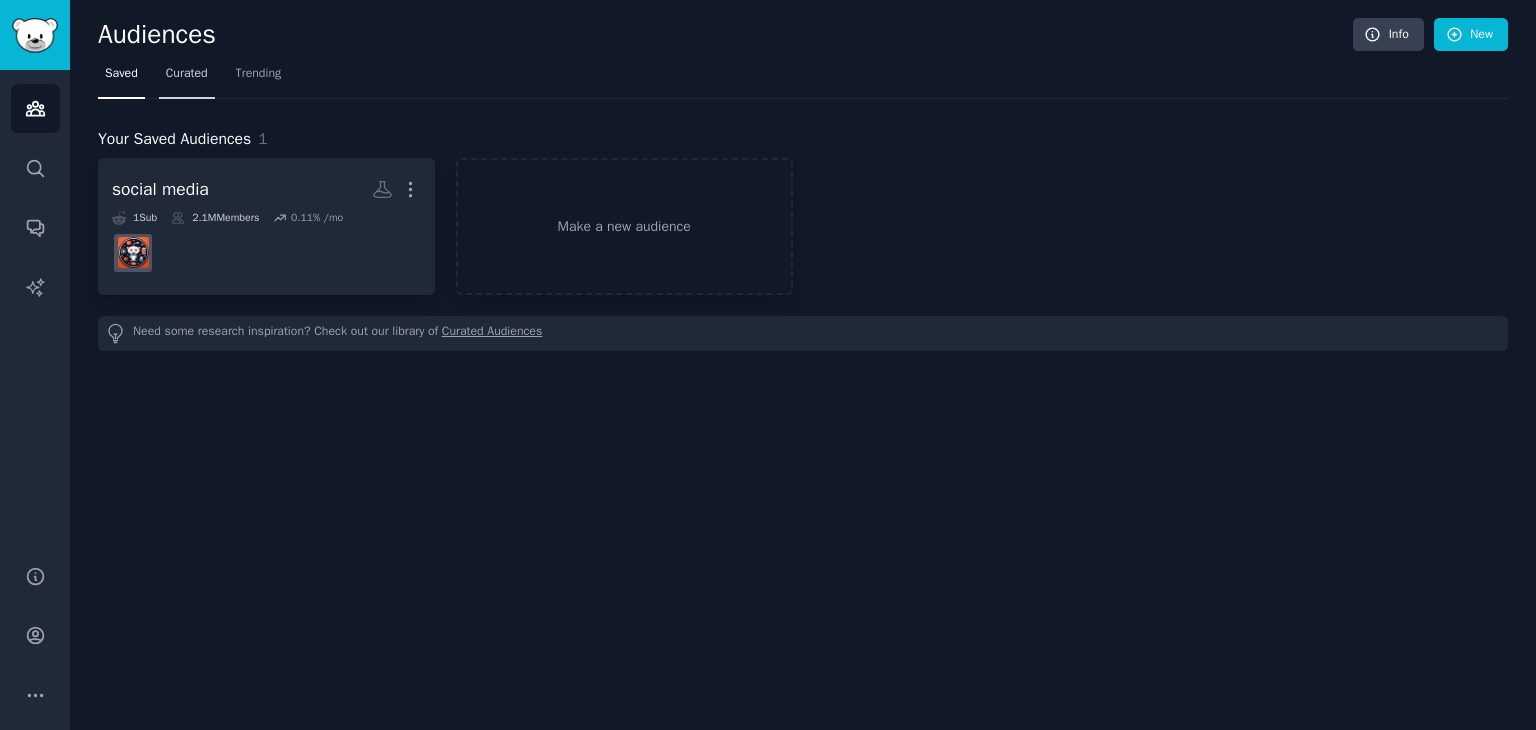 click on "Curated" at bounding box center (187, 74) 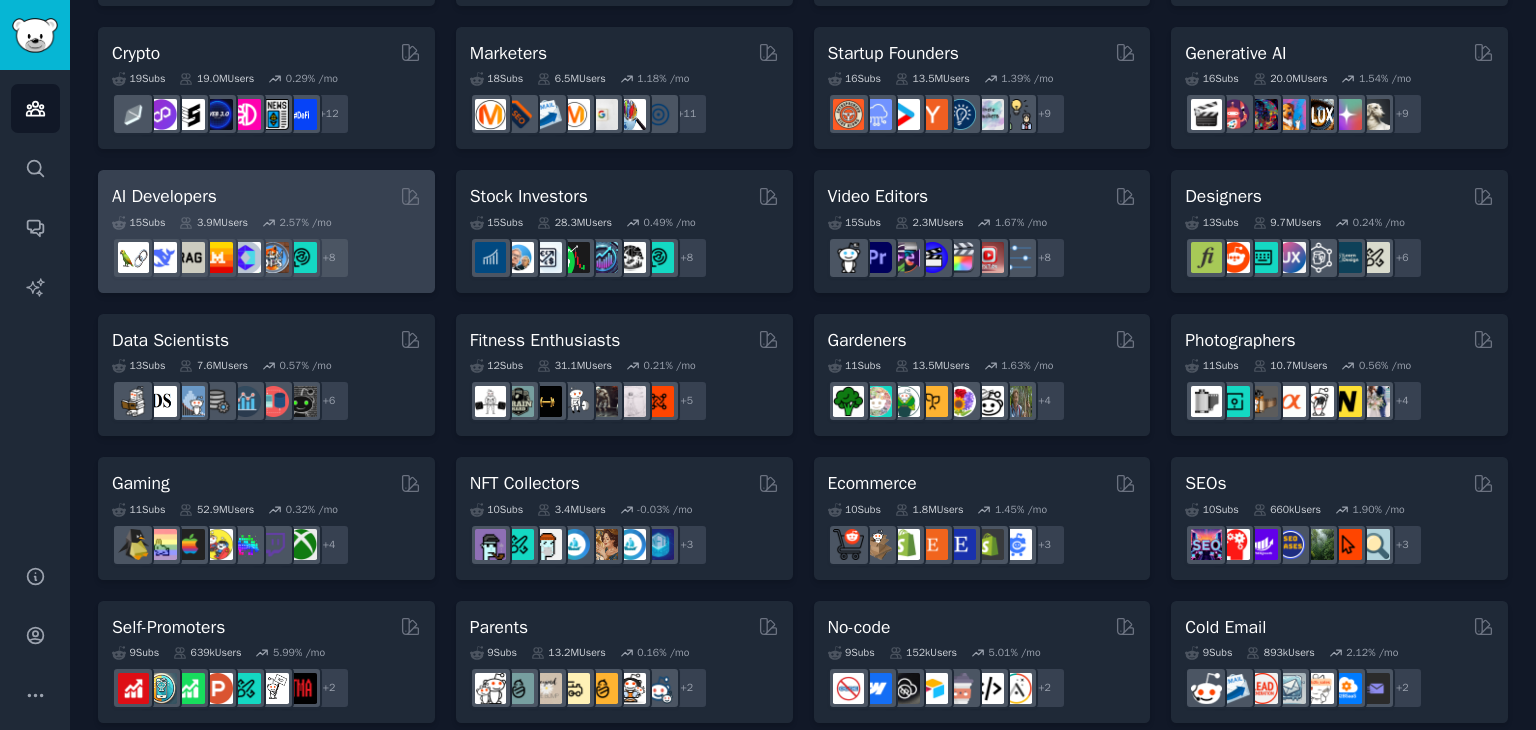 scroll, scrollTop: 248, scrollLeft: 0, axis: vertical 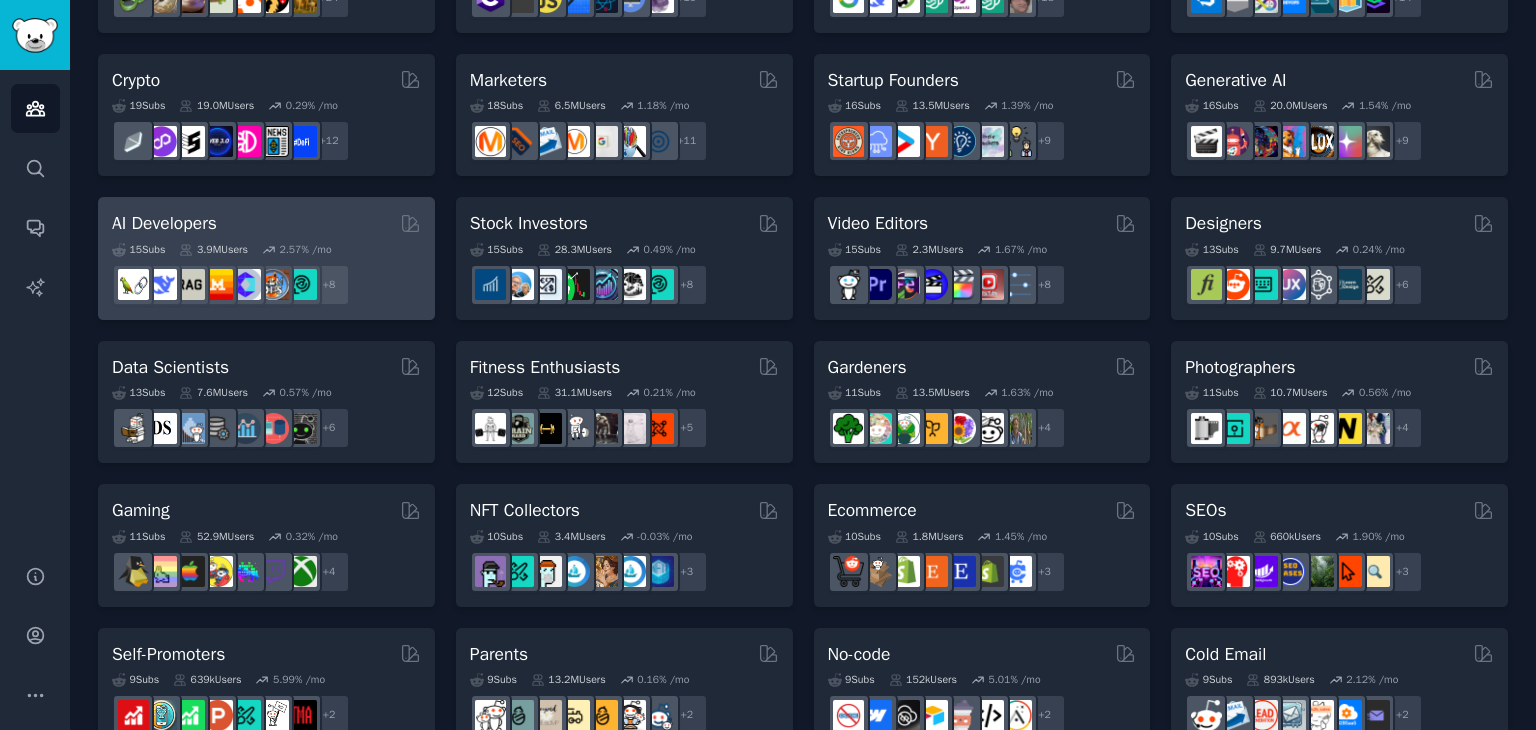click on "AI Developers" at bounding box center (266, 223) 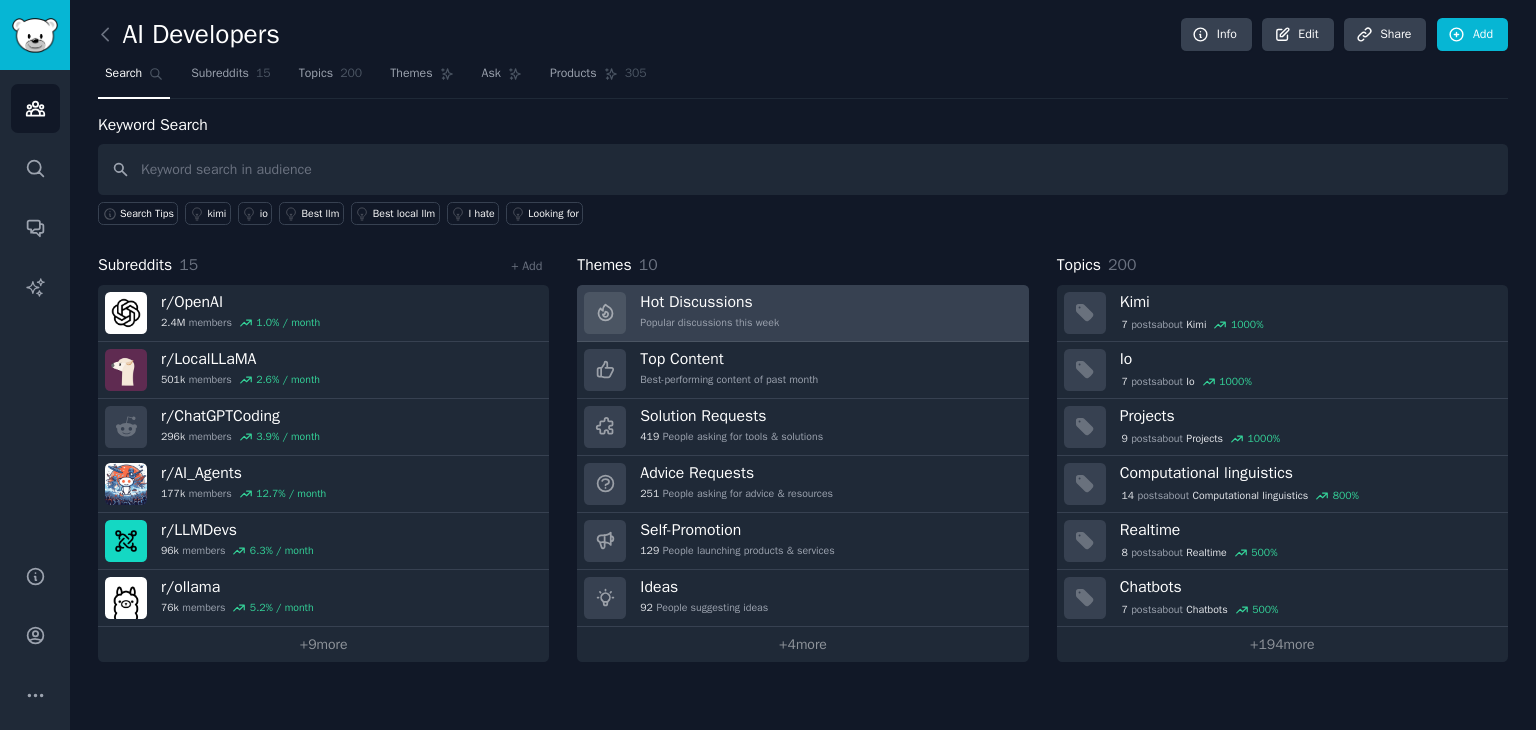 click on "Hot Discussions Popular discussions this week" at bounding box center (802, 313) 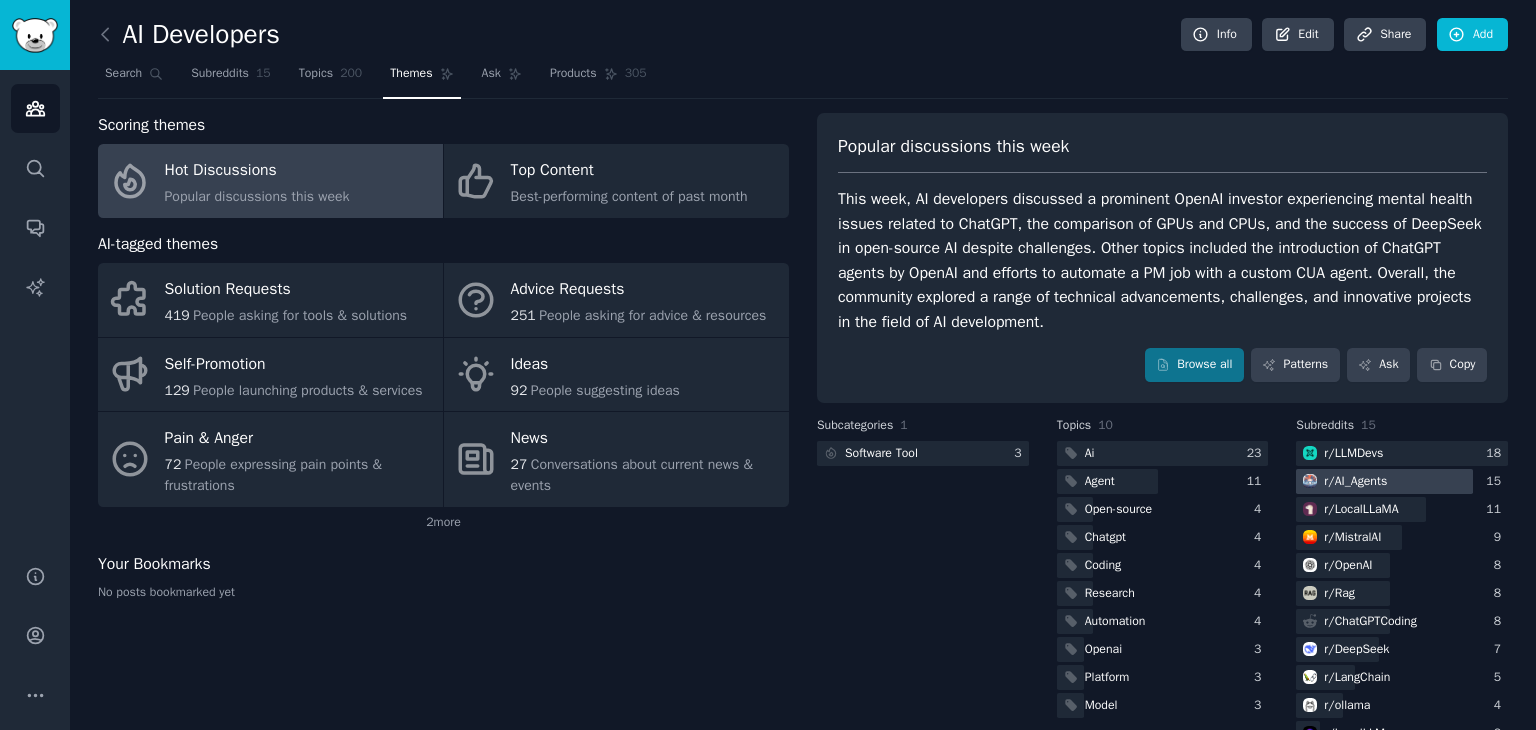 click at bounding box center [1384, 481] 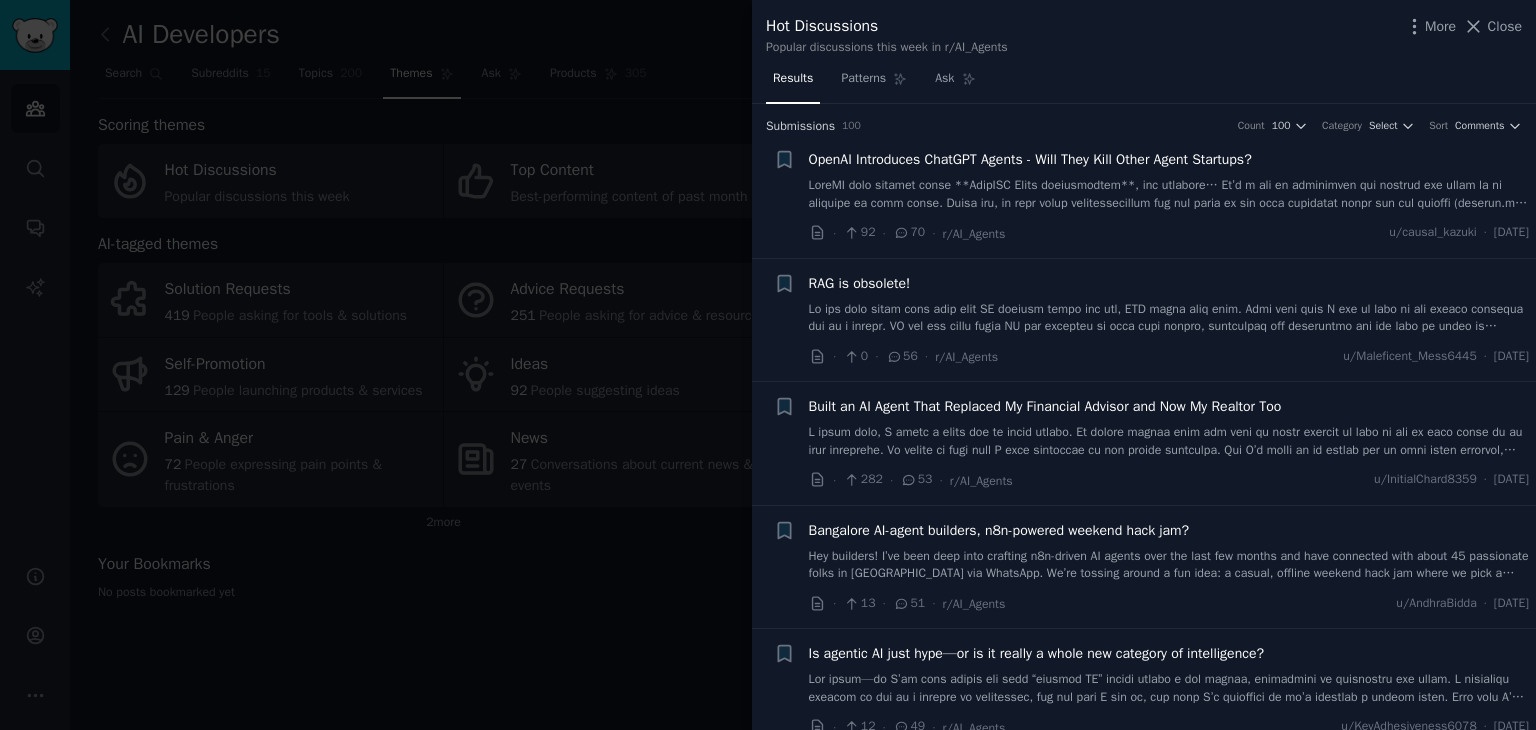 click at bounding box center [1169, 194] 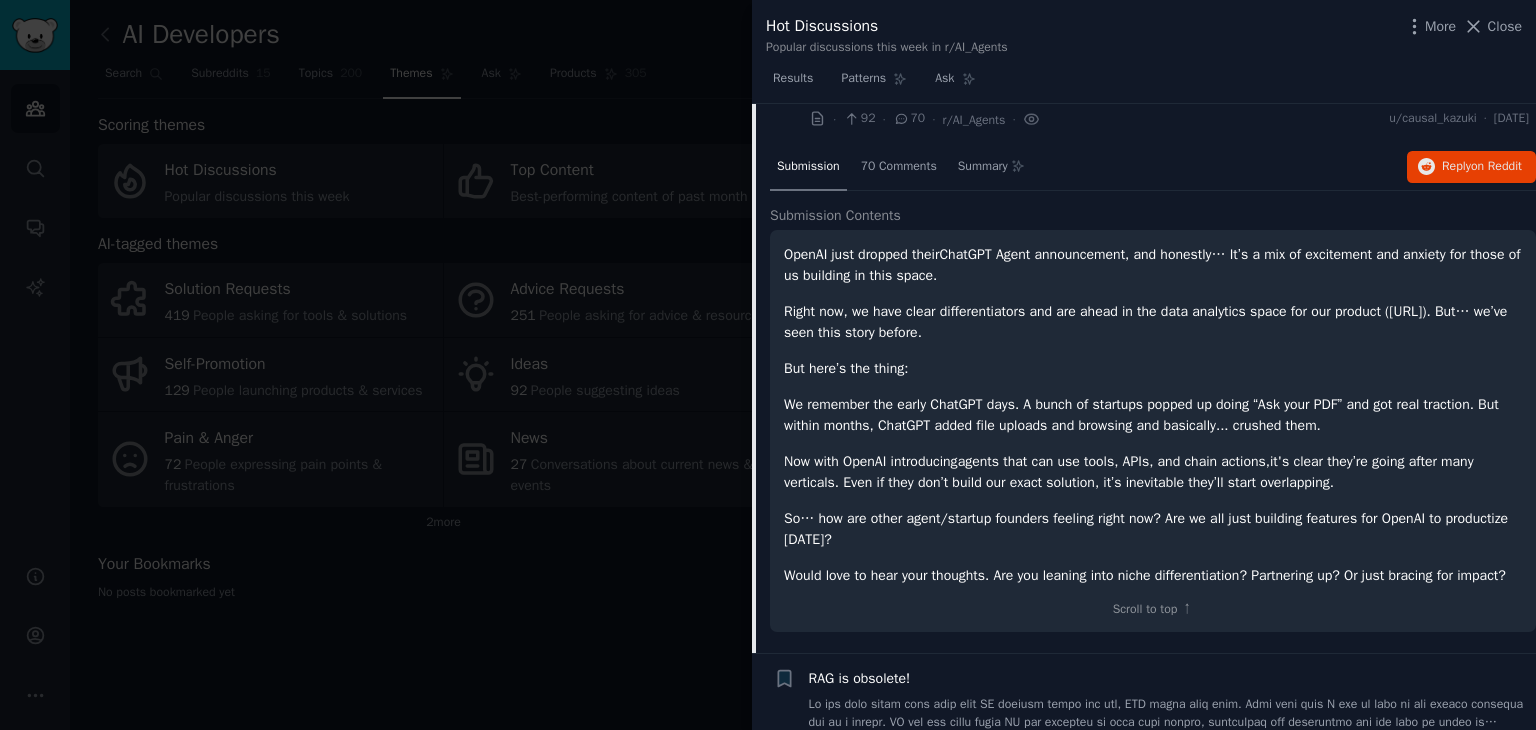 scroll, scrollTop: 111, scrollLeft: 0, axis: vertical 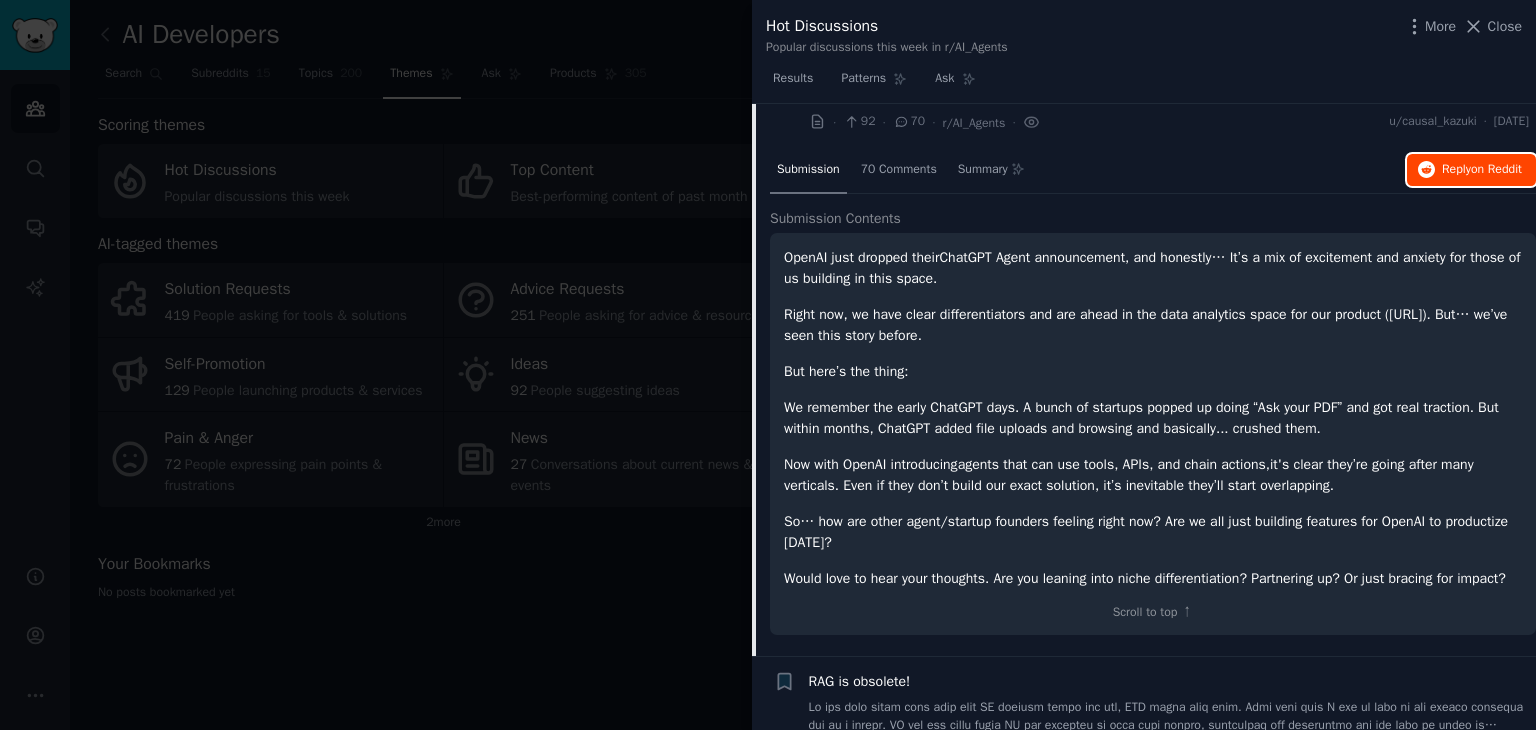 click on "Reply  on Reddit" at bounding box center (1482, 170) 